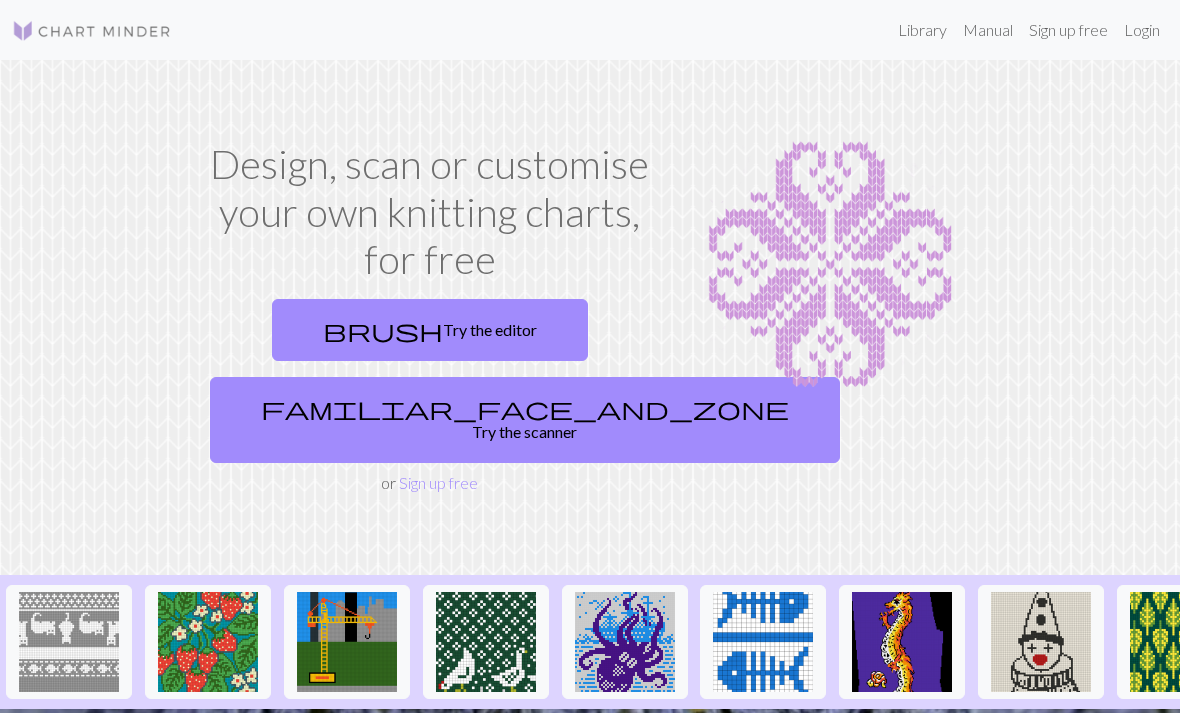 scroll, scrollTop: 0, scrollLeft: 0, axis: both 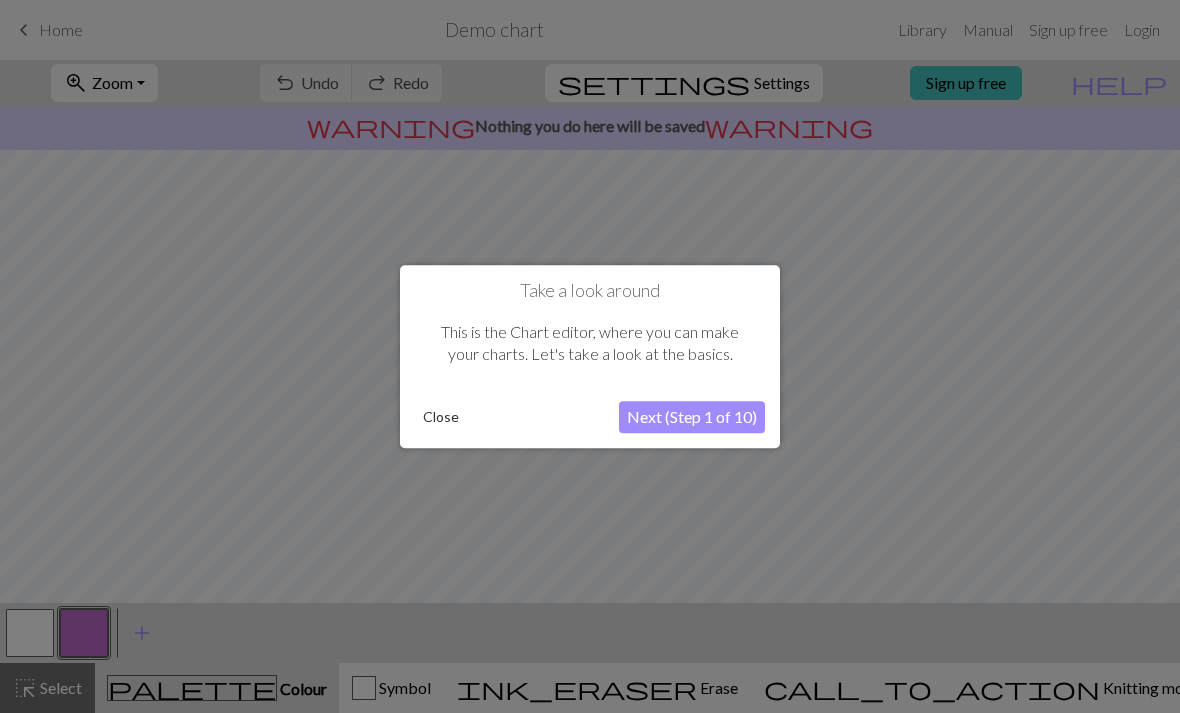 click on "Next (Step 1 of 10)" at bounding box center [692, 417] 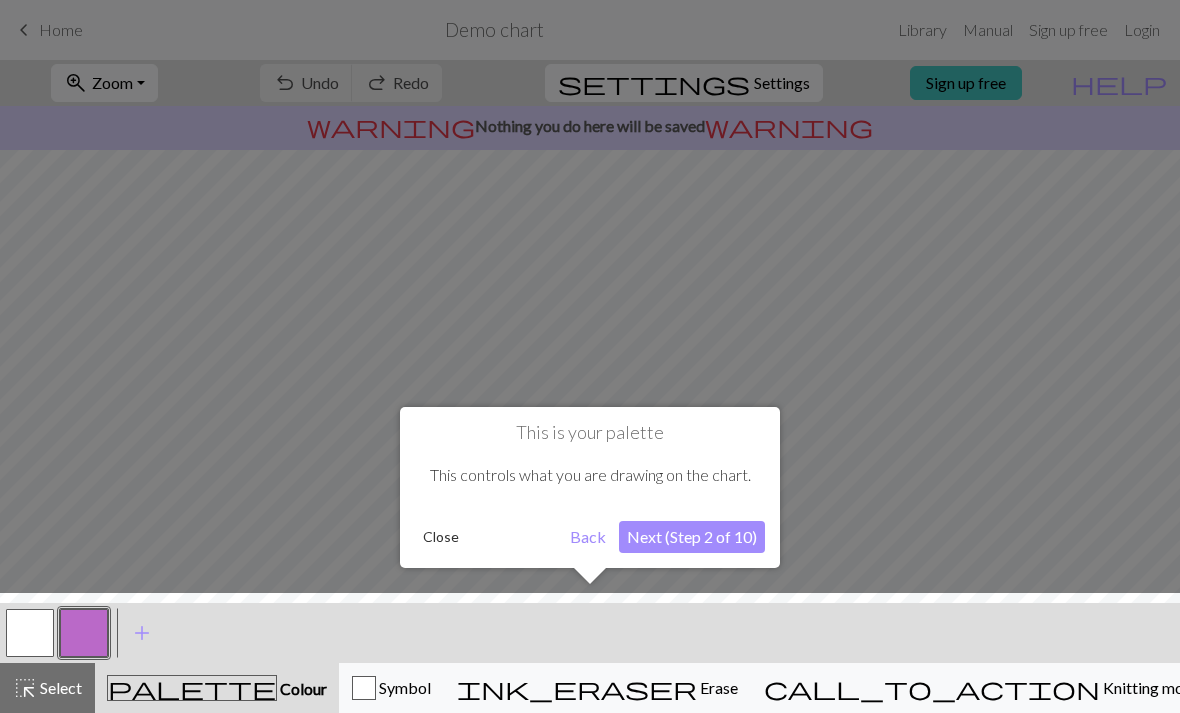 click on "Next (Step 2 of 10)" at bounding box center [692, 537] 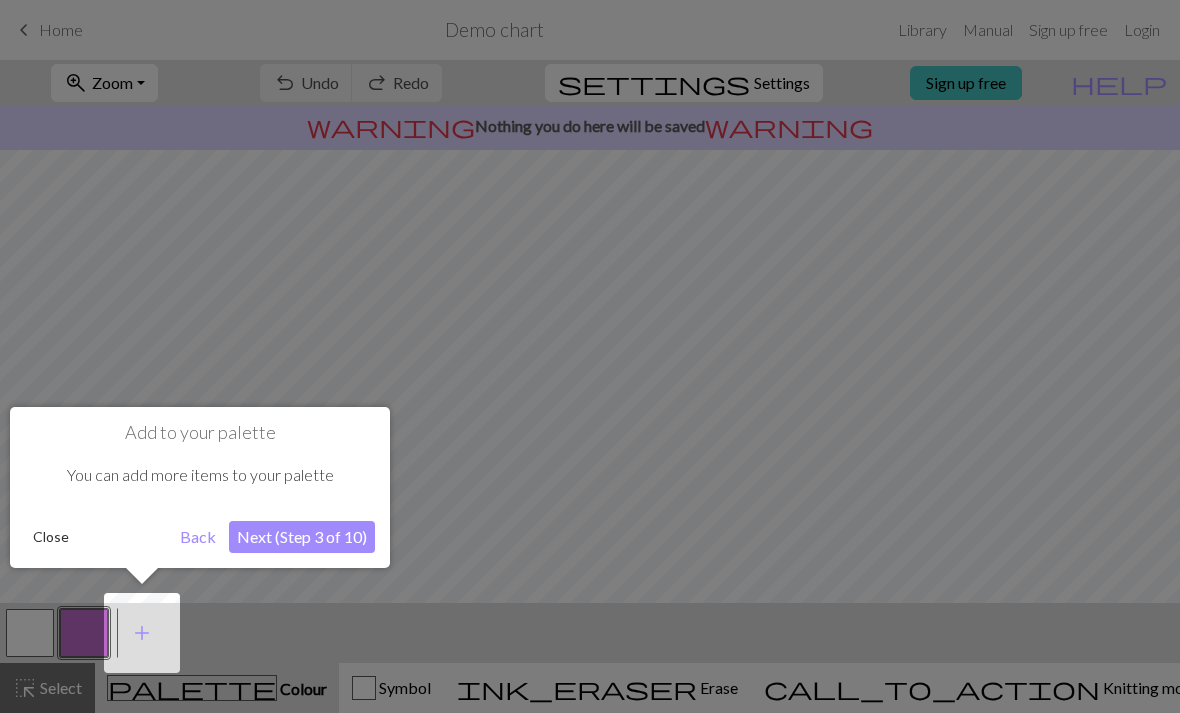 click on "Next (Step 3 of 10)" at bounding box center [302, 537] 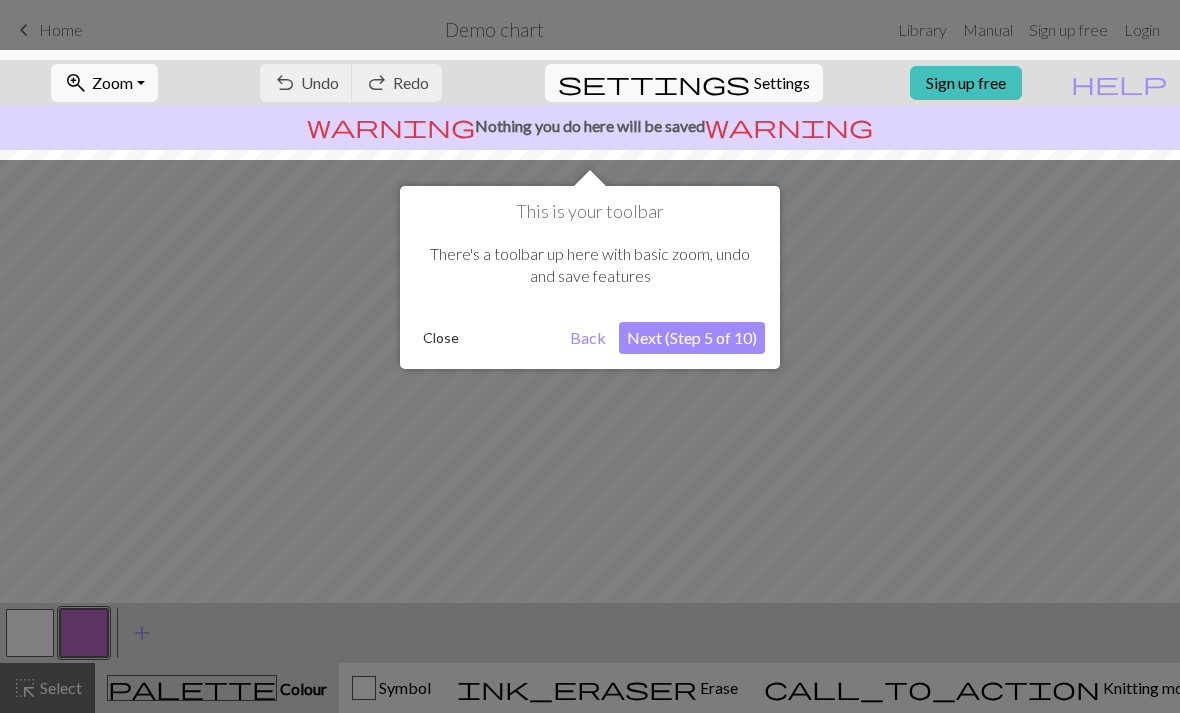 click on "Next (Step 5 of 10)" at bounding box center [692, 338] 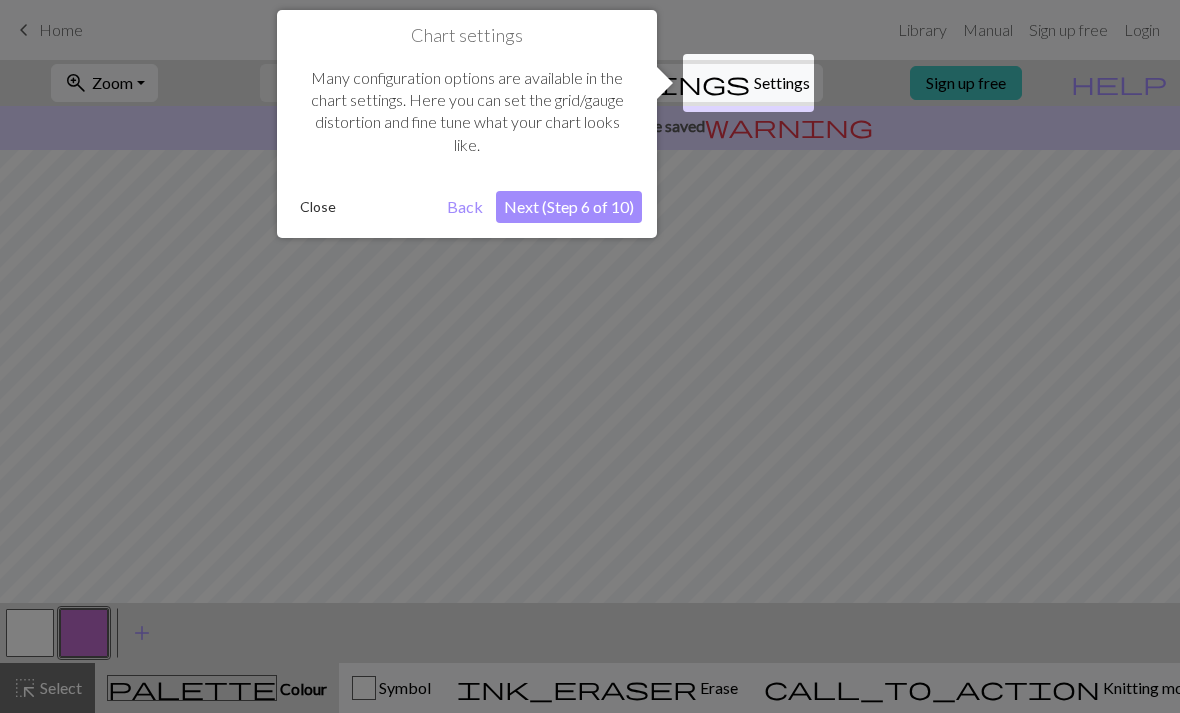 click on "Next (Step 6 of 10)" at bounding box center (569, 207) 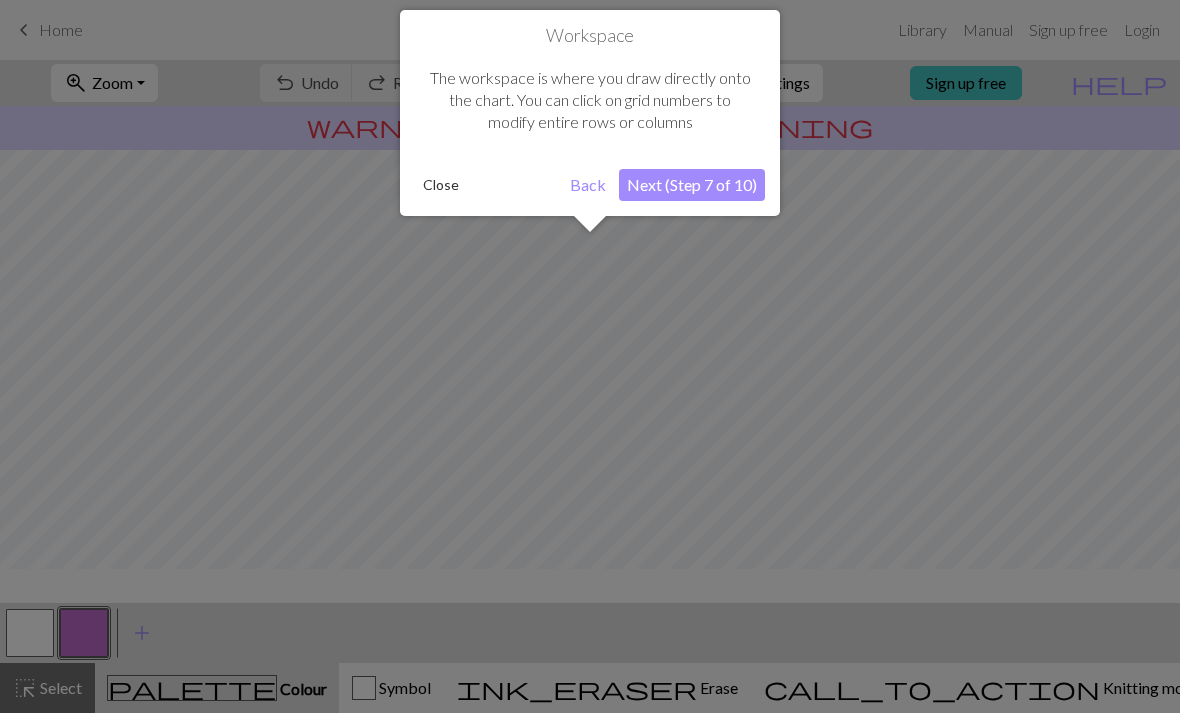 scroll, scrollTop: 120, scrollLeft: 0, axis: vertical 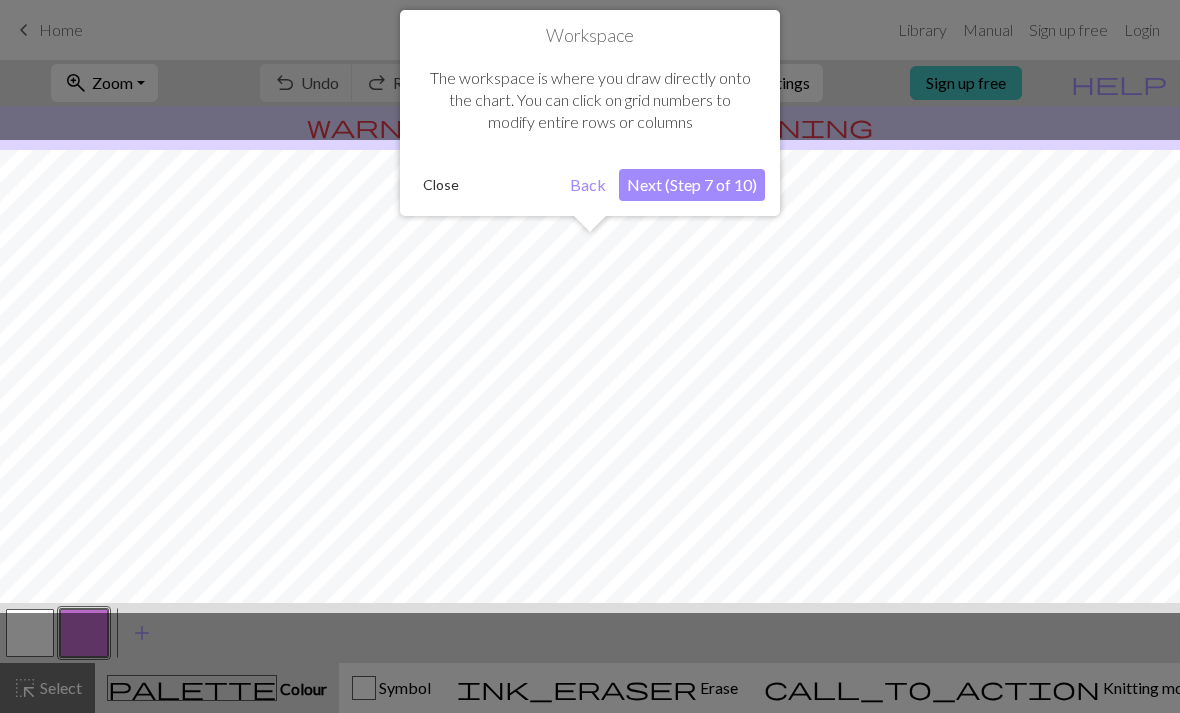 click on "Next (Step 7 of 10)" at bounding box center (692, 185) 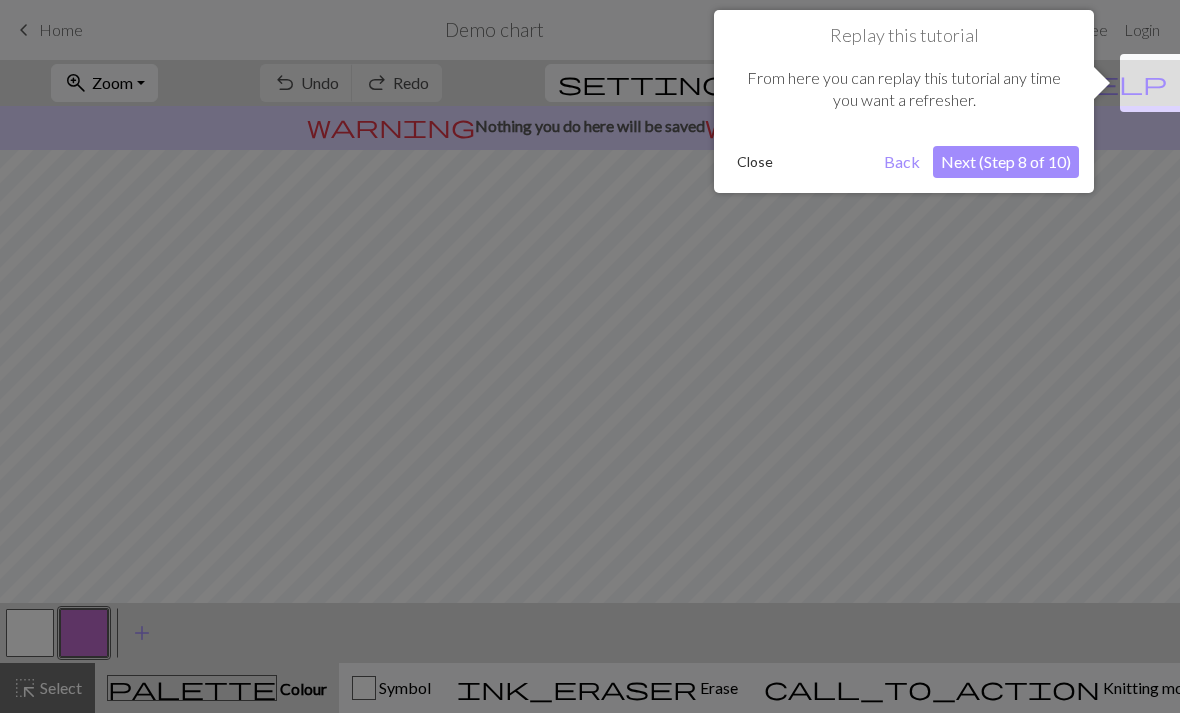 click on "Next (Step 8 of 10)" at bounding box center [1006, 162] 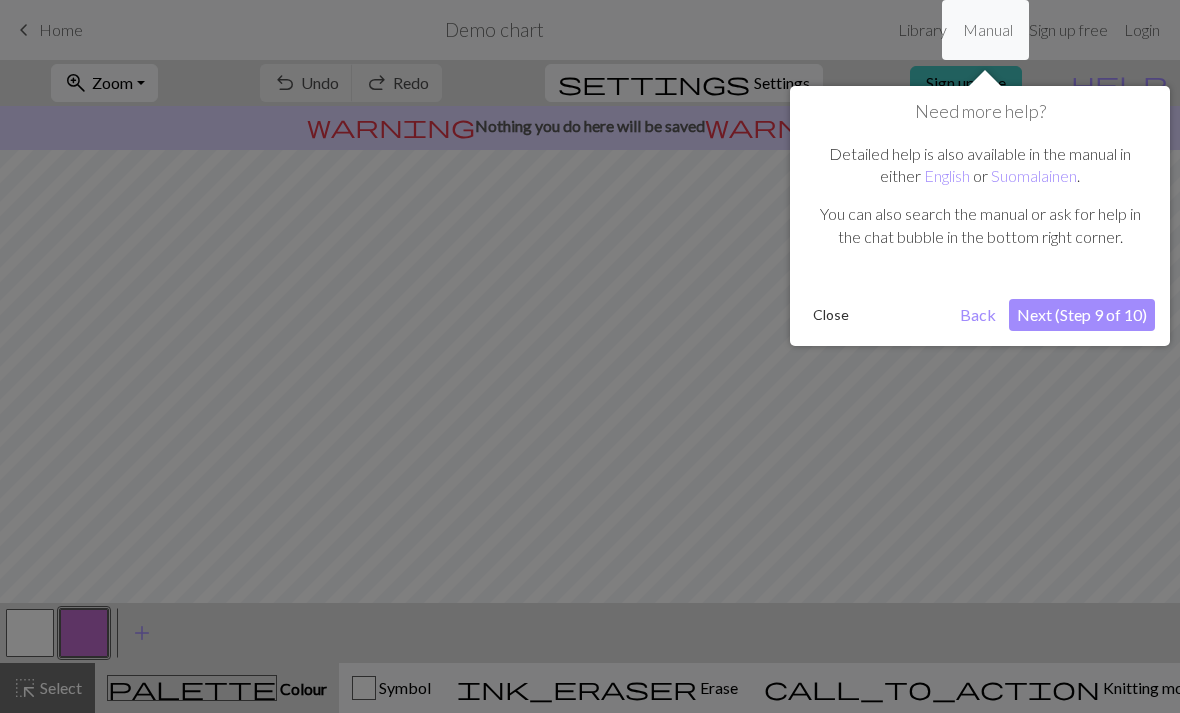 click on "You can also search the manual or ask for help in the chat bubble in the bottom right corner." at bounding box center [980, 225] 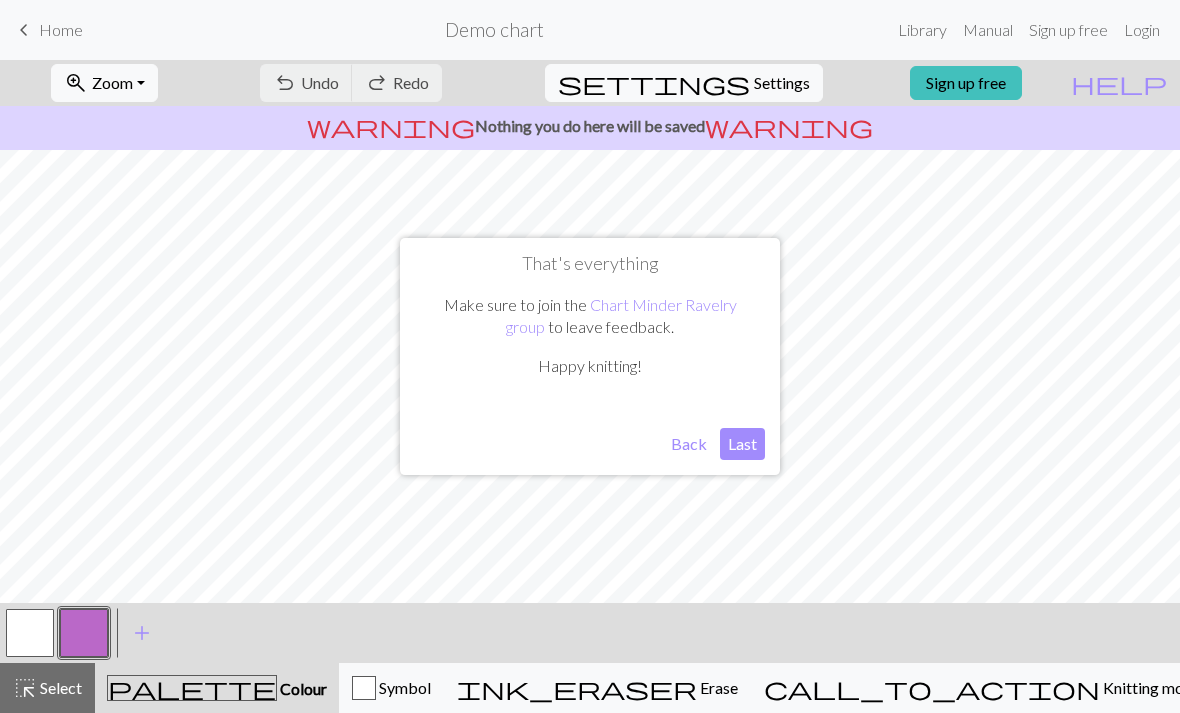 click on "settings" at bounding box center [654, 83] 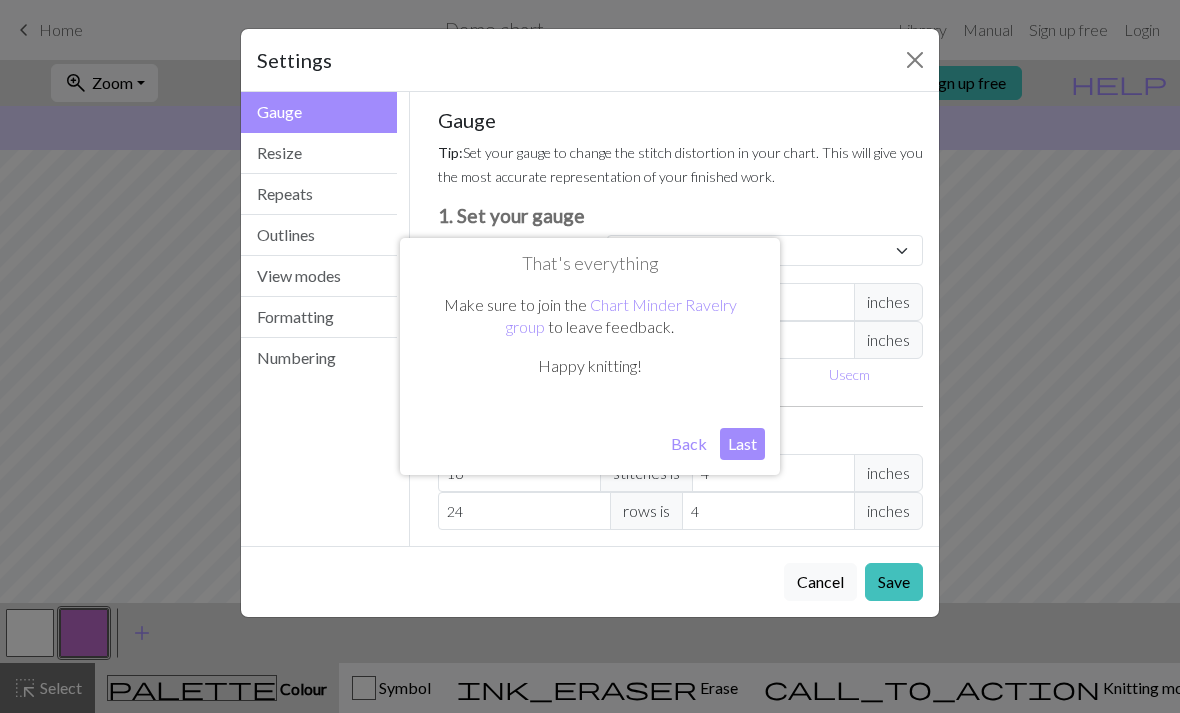 click on "Last" at bounding box center (742, 444) 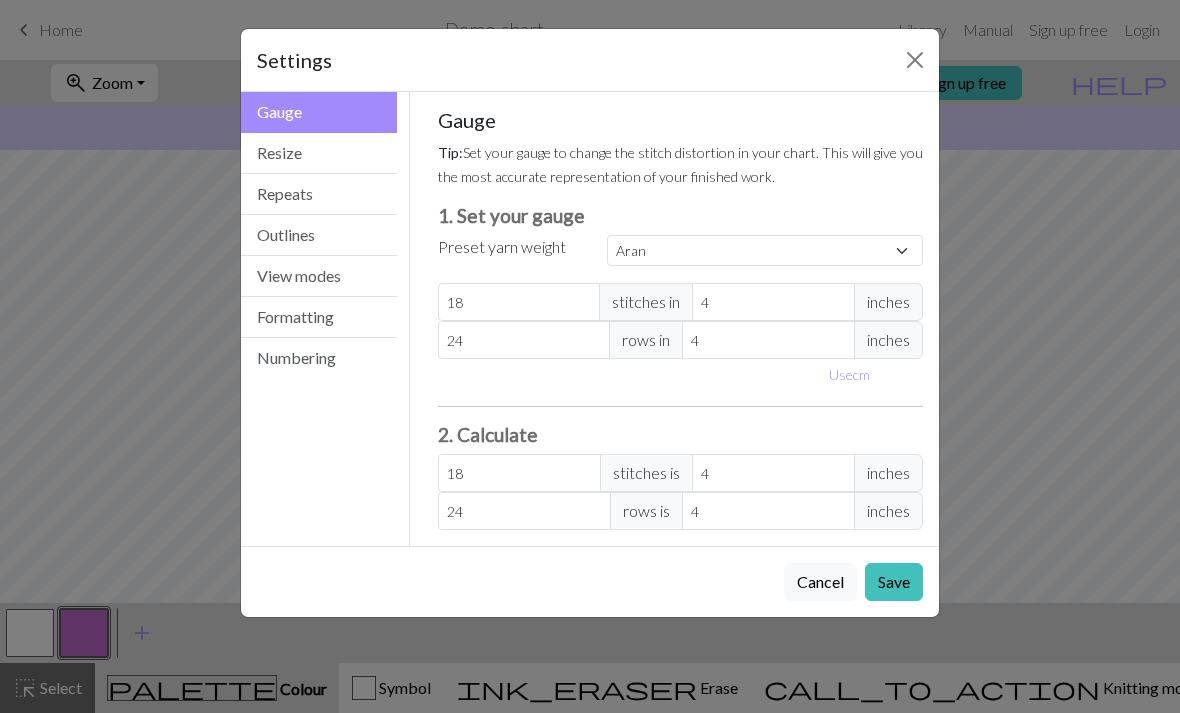 click on "Custom Square Lace Light Fingering Fingering Sport Double knit Worsted Aran Bulky Super Bulky" at bounding box center [765, 250] 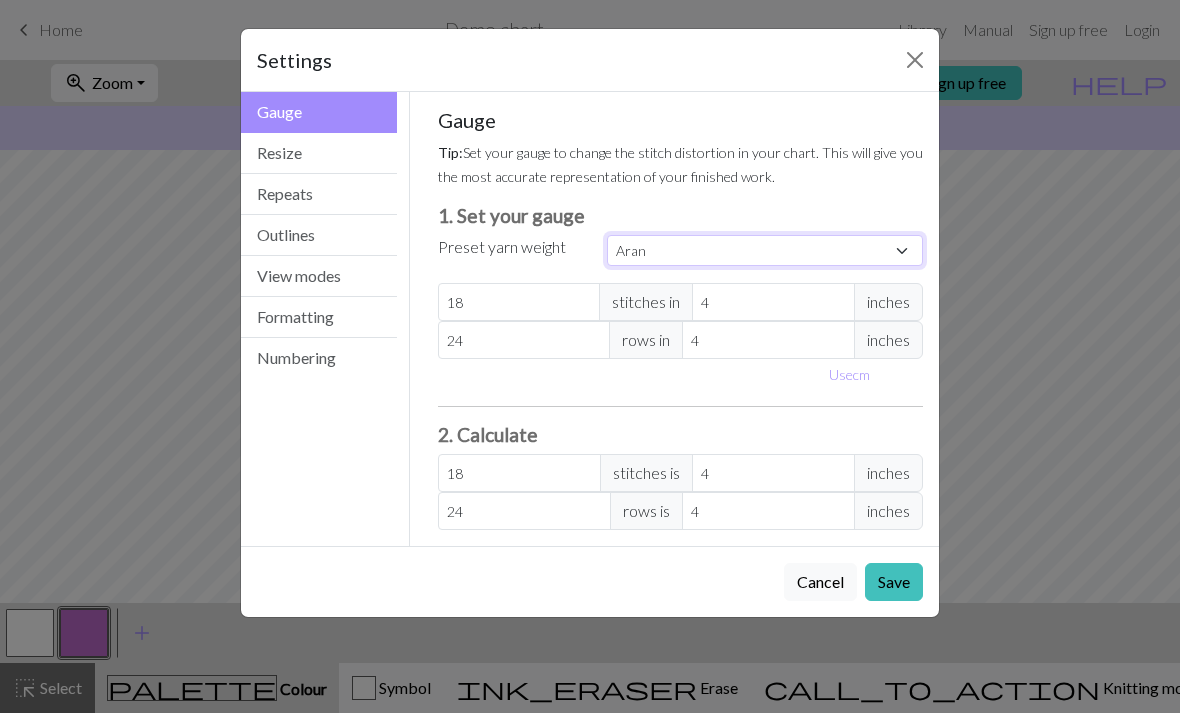 select on "dk" 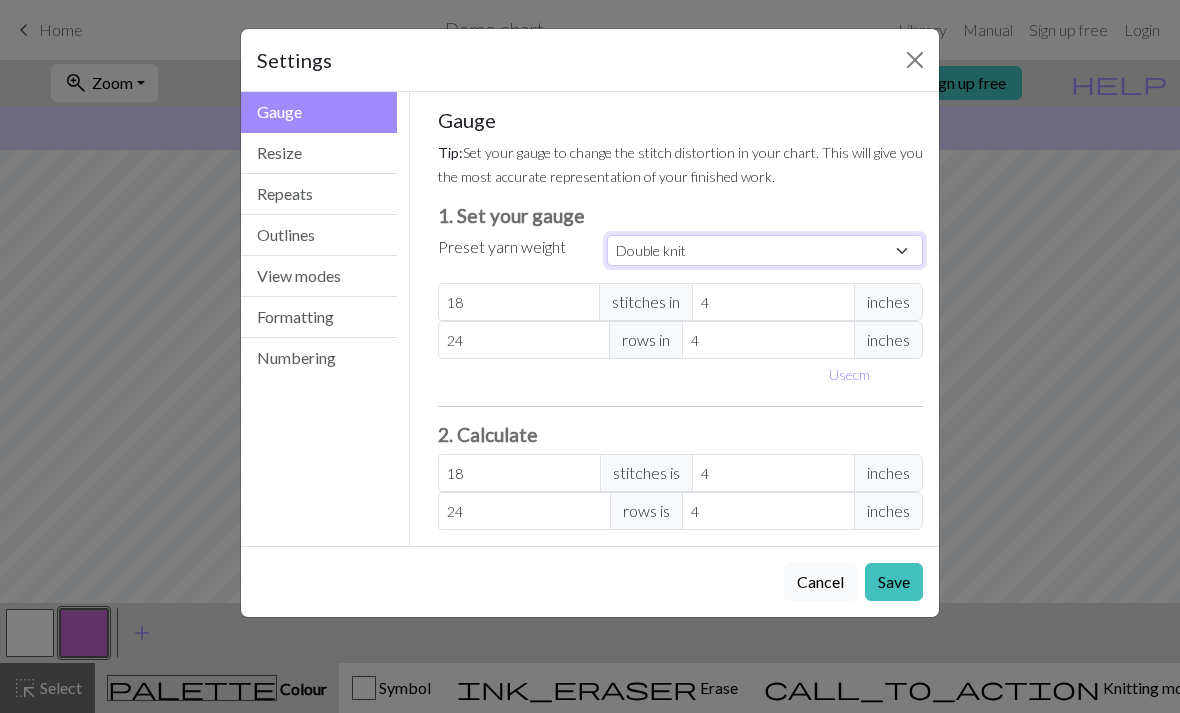type on "22" 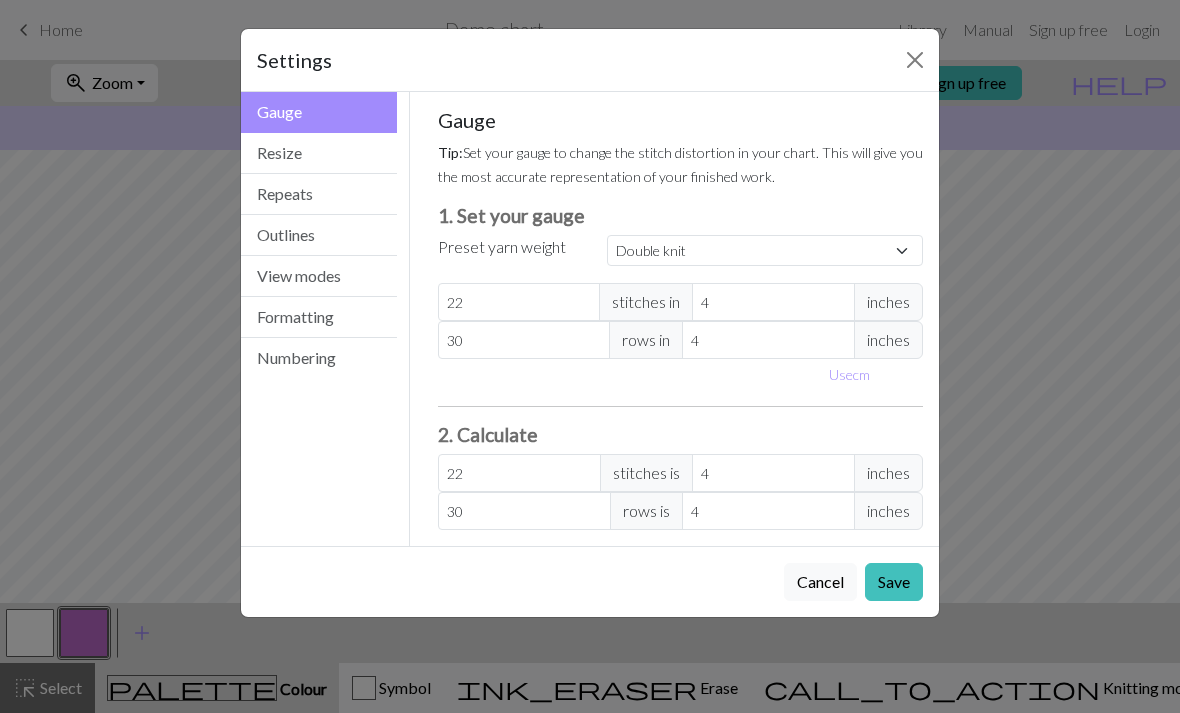 click on "Use  cm" at bounding box center (849, 374) 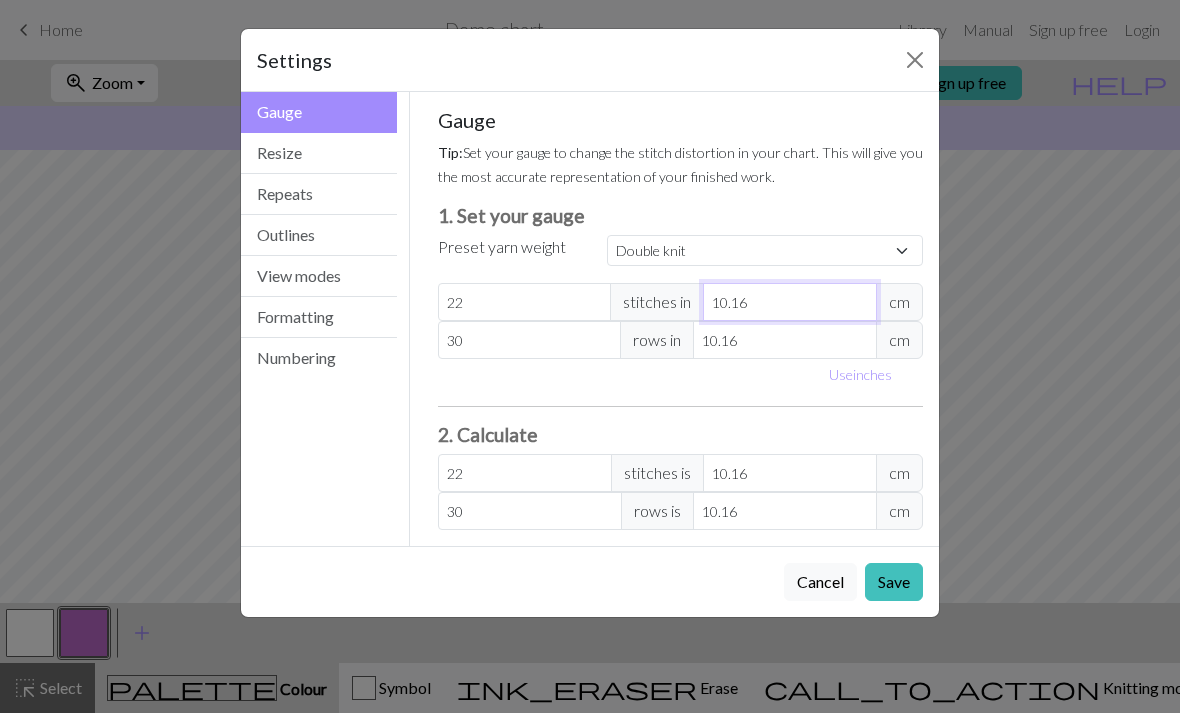 click on "10.16" at bounding box center (790, 302) 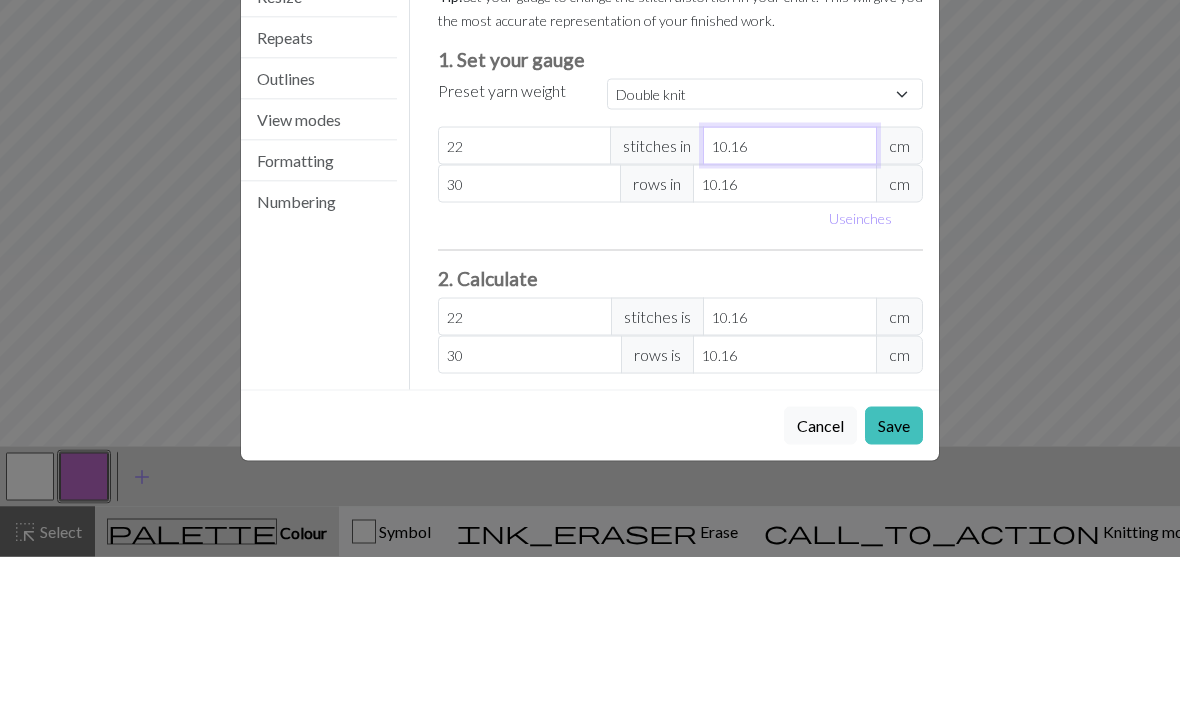 type on "10.1" 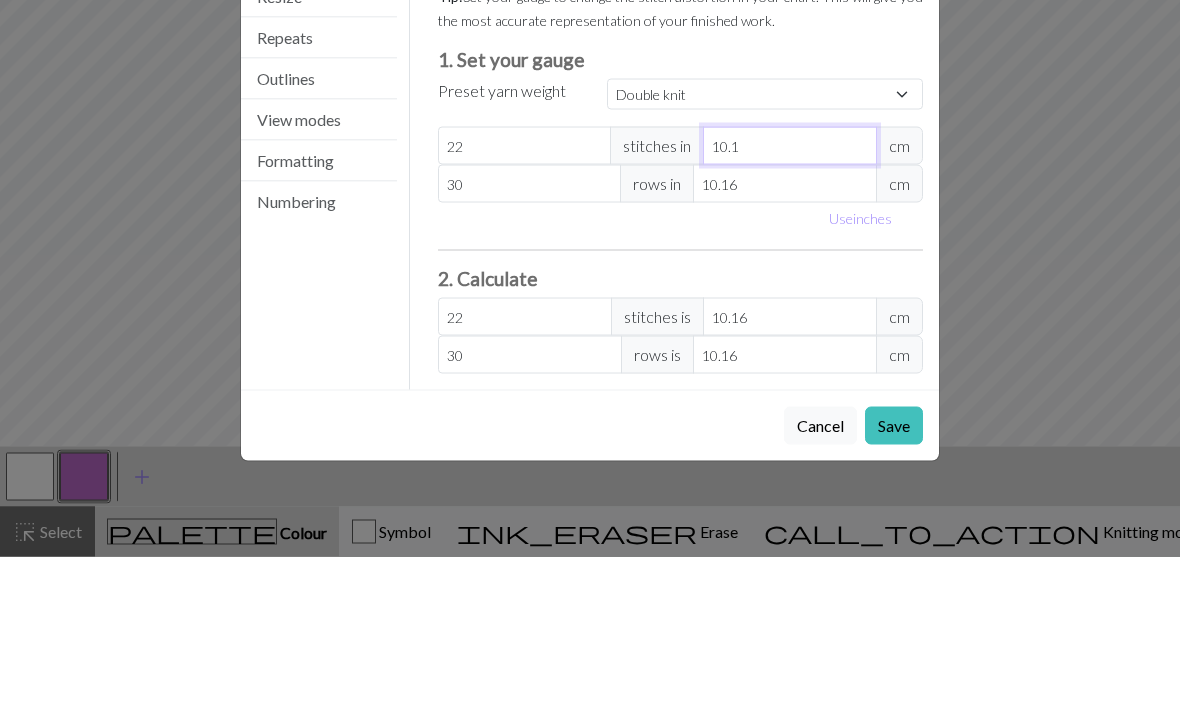 select on "custom" 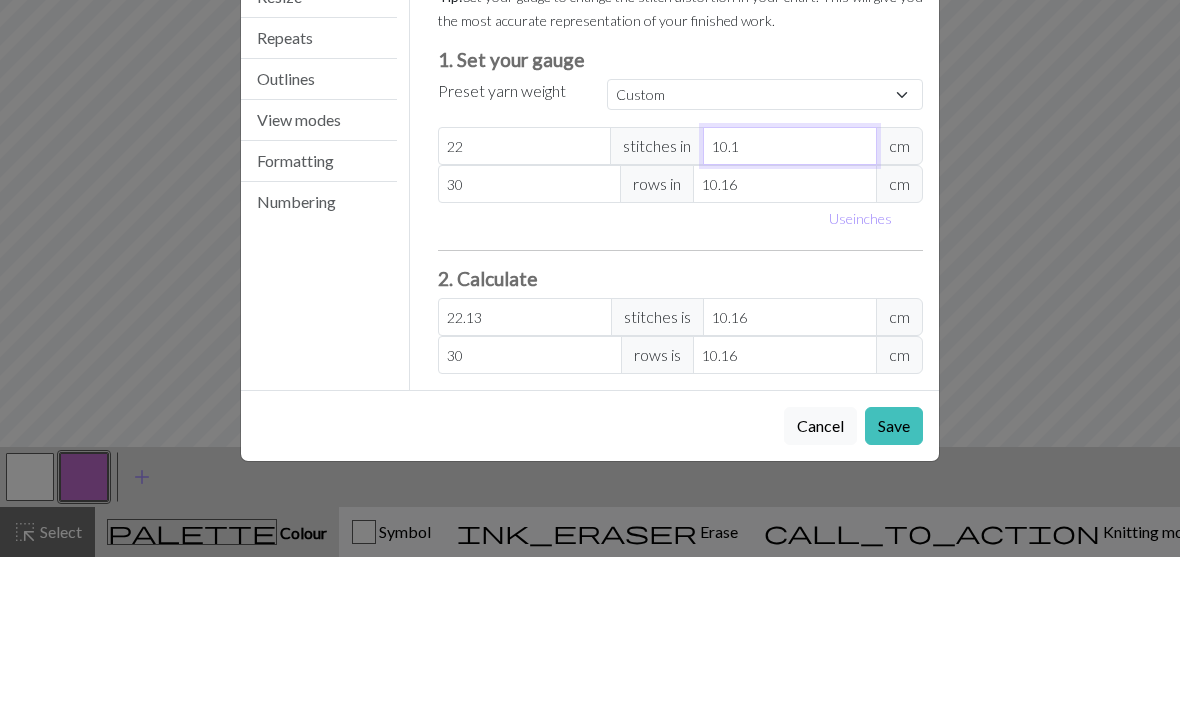 type on "10" 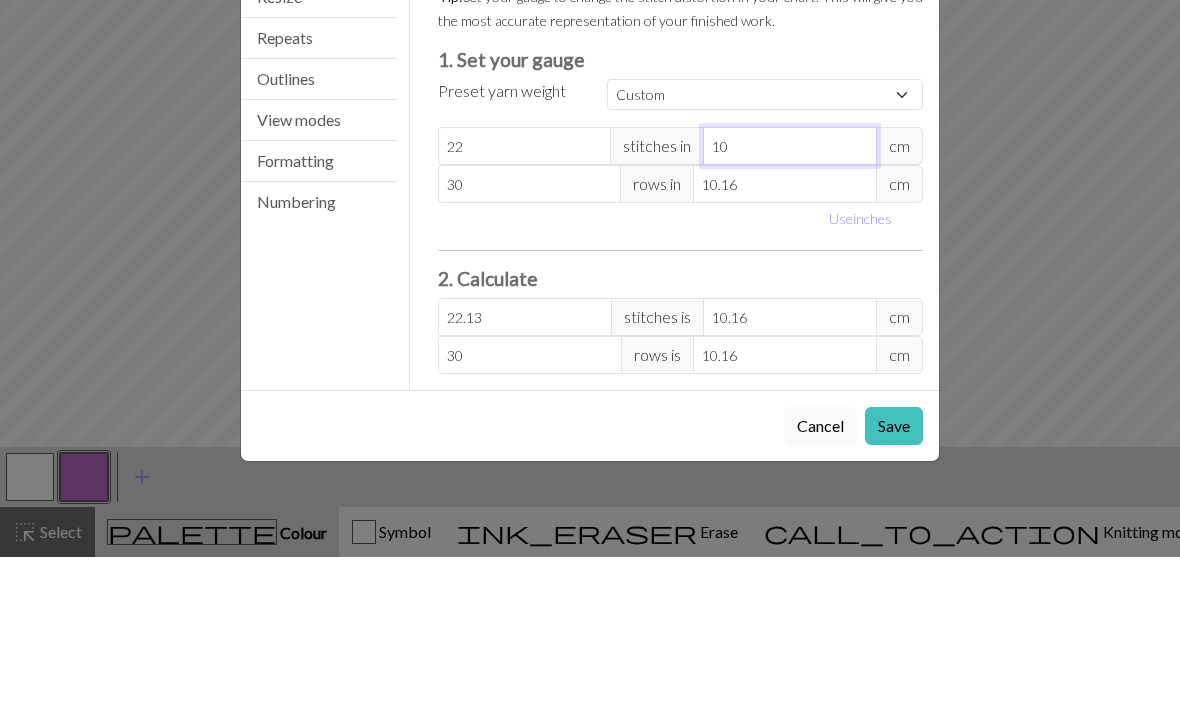 type on "22.35" 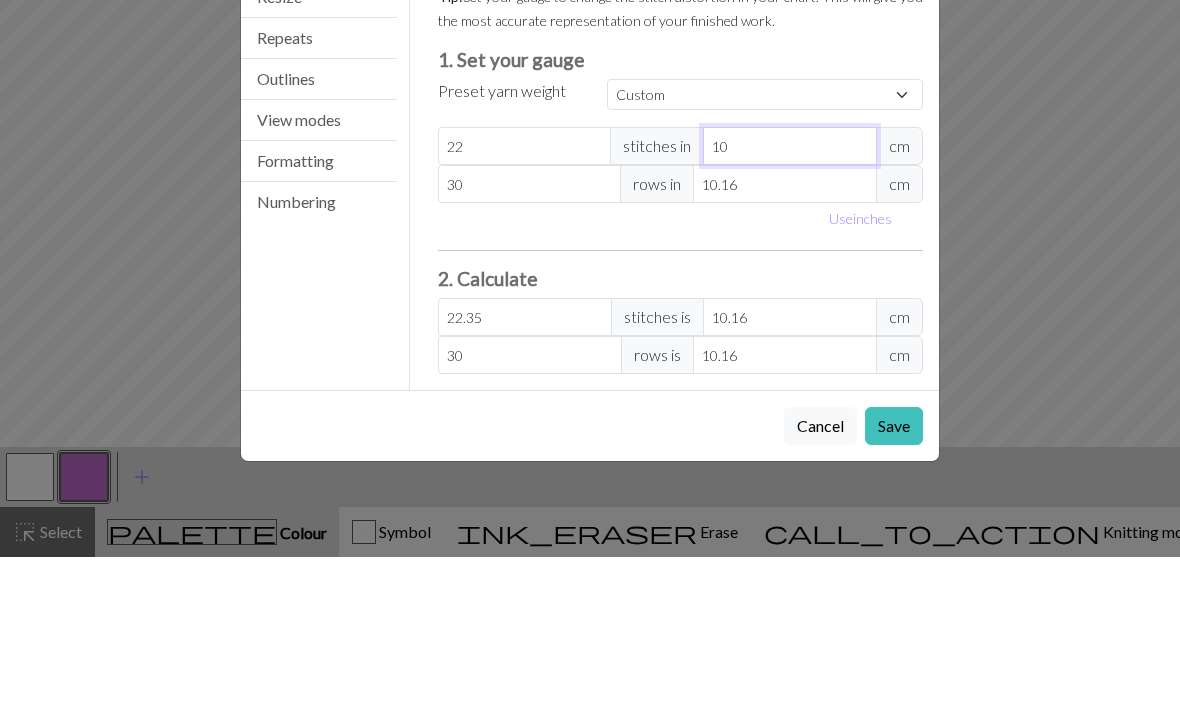 type on "10" 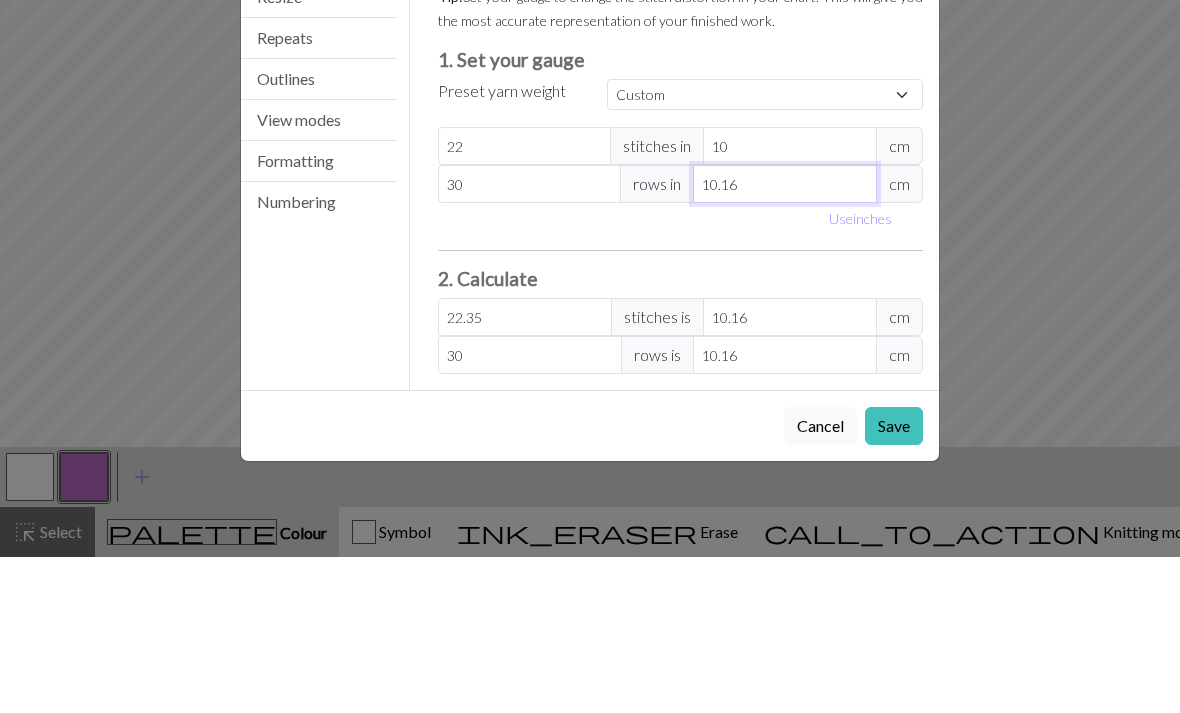 click on "10.16" at bounding box center [785, 340] 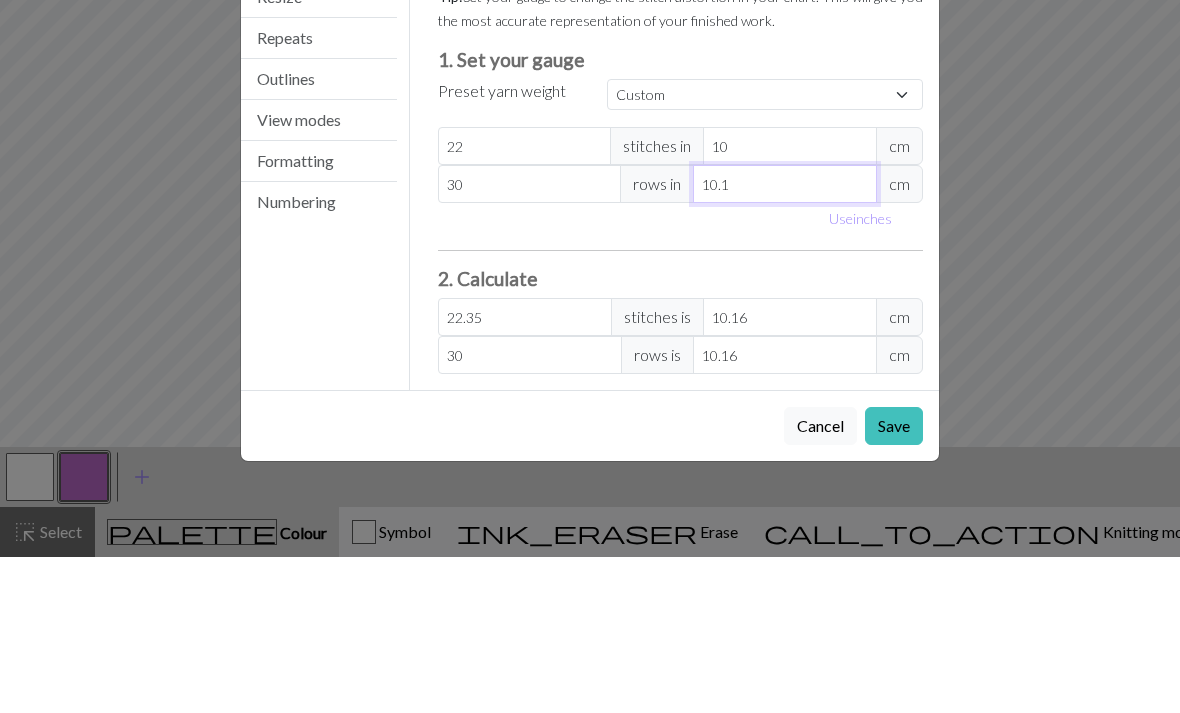 type on "30.18" 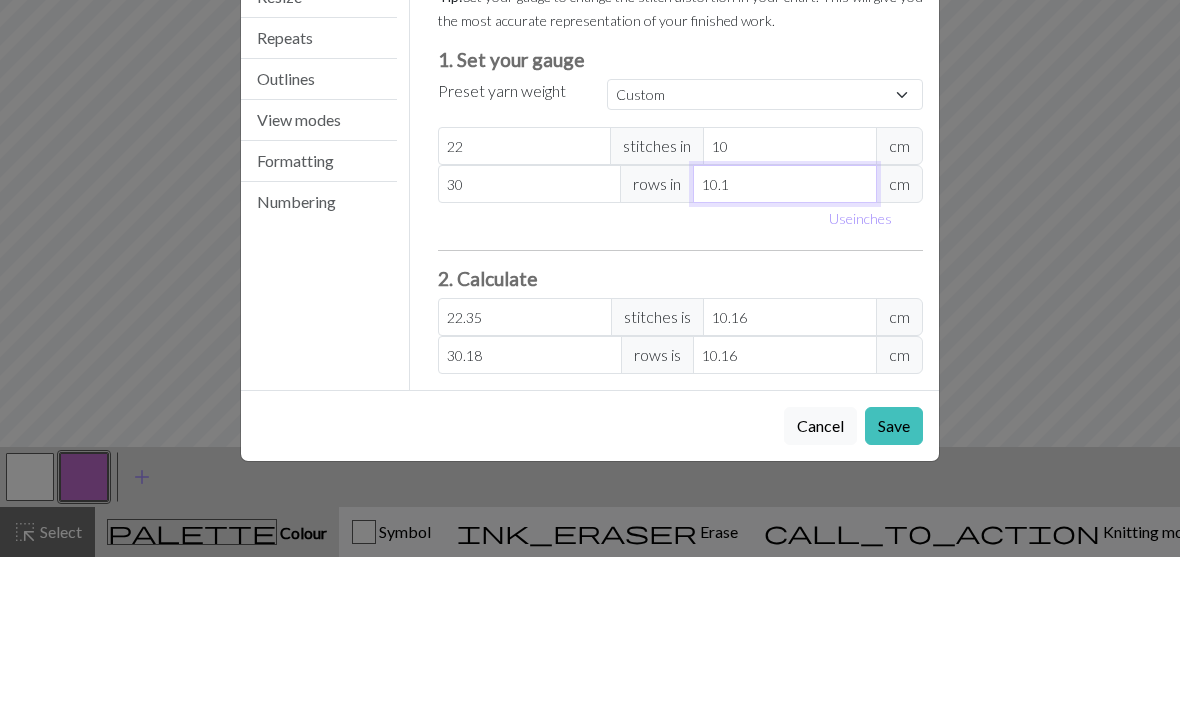 type on "10" 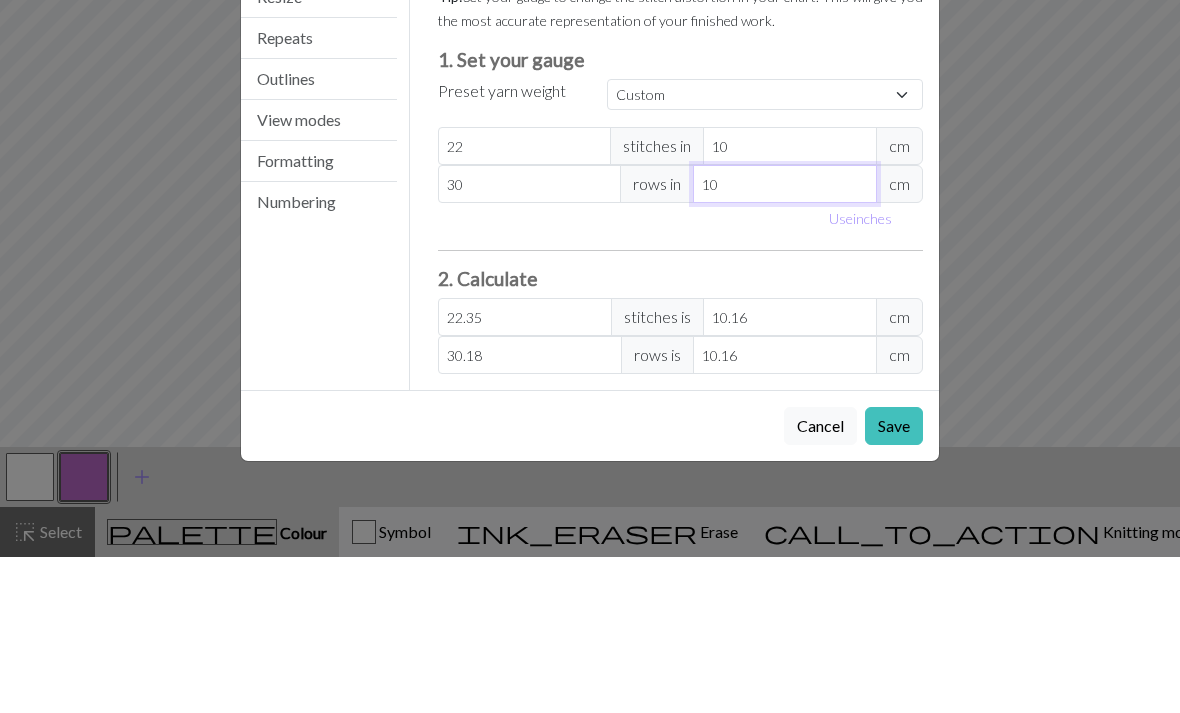 type on "30.48" 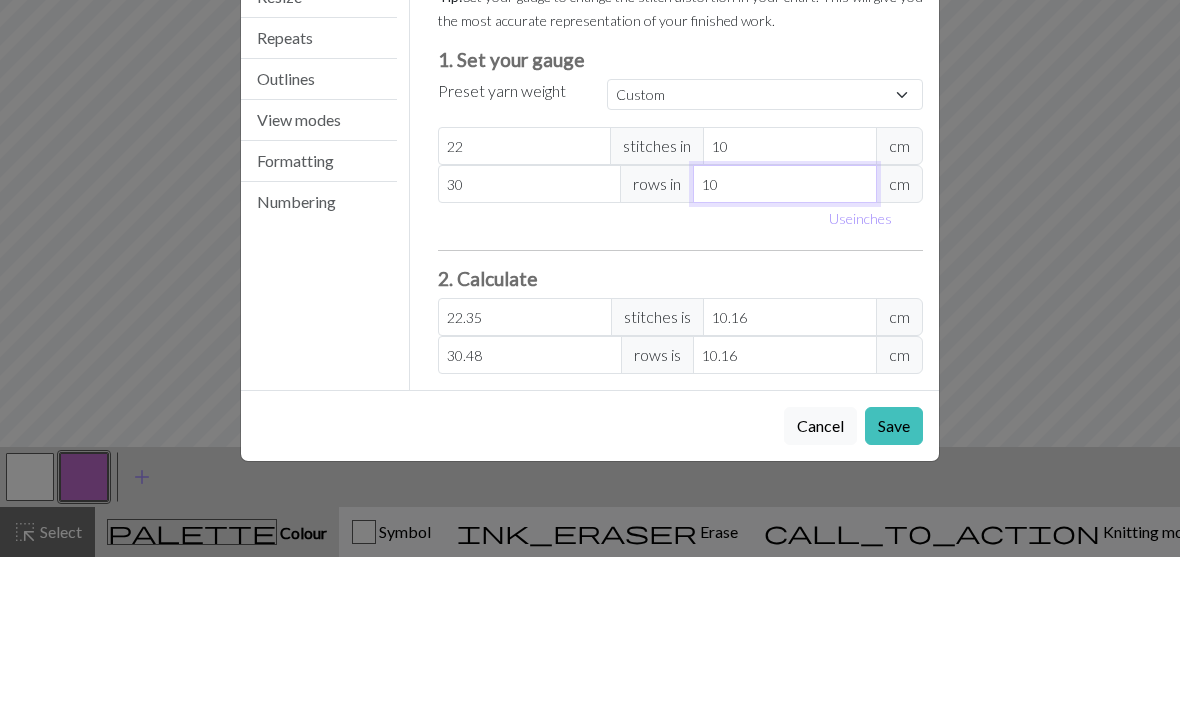 type on "10" 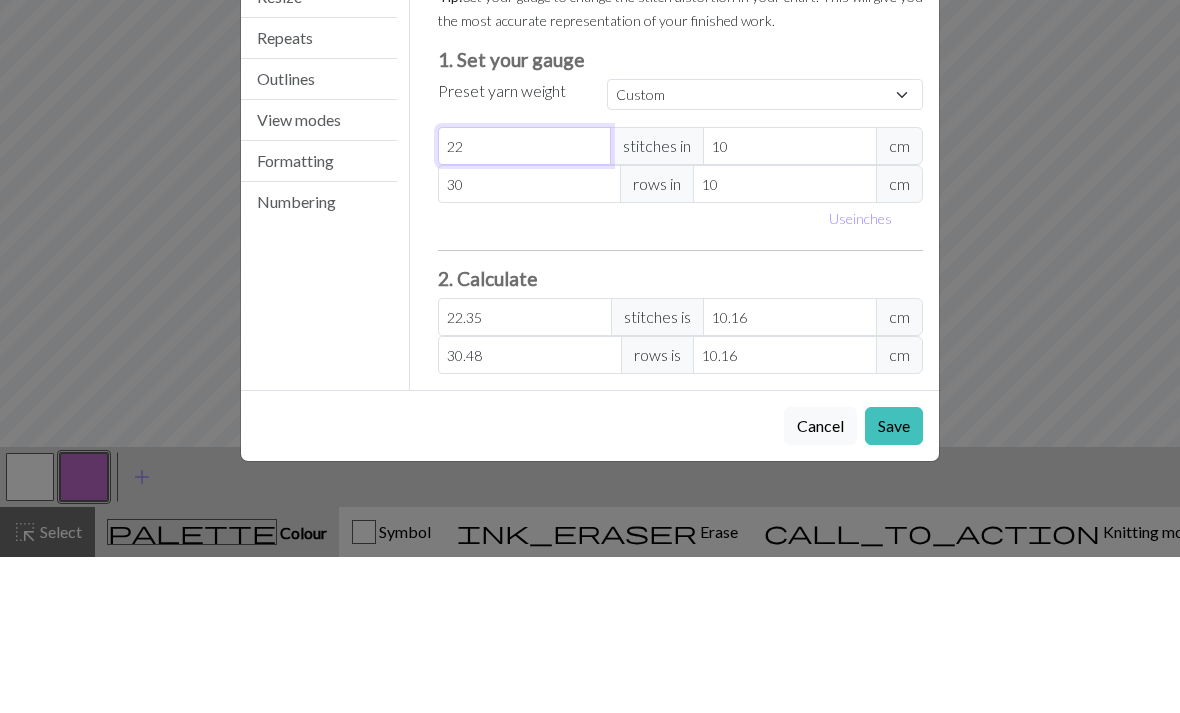 click on "22" at bounding box center [525, 302] 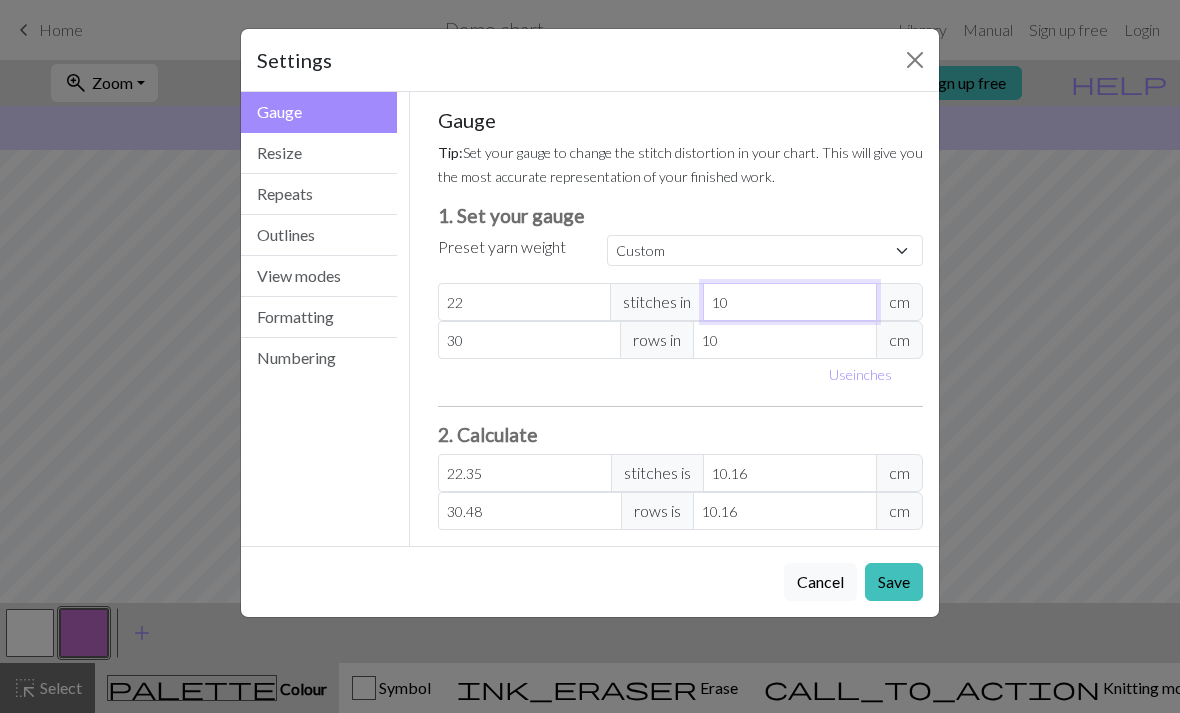 click on "10" at bounding box center (790, 302) 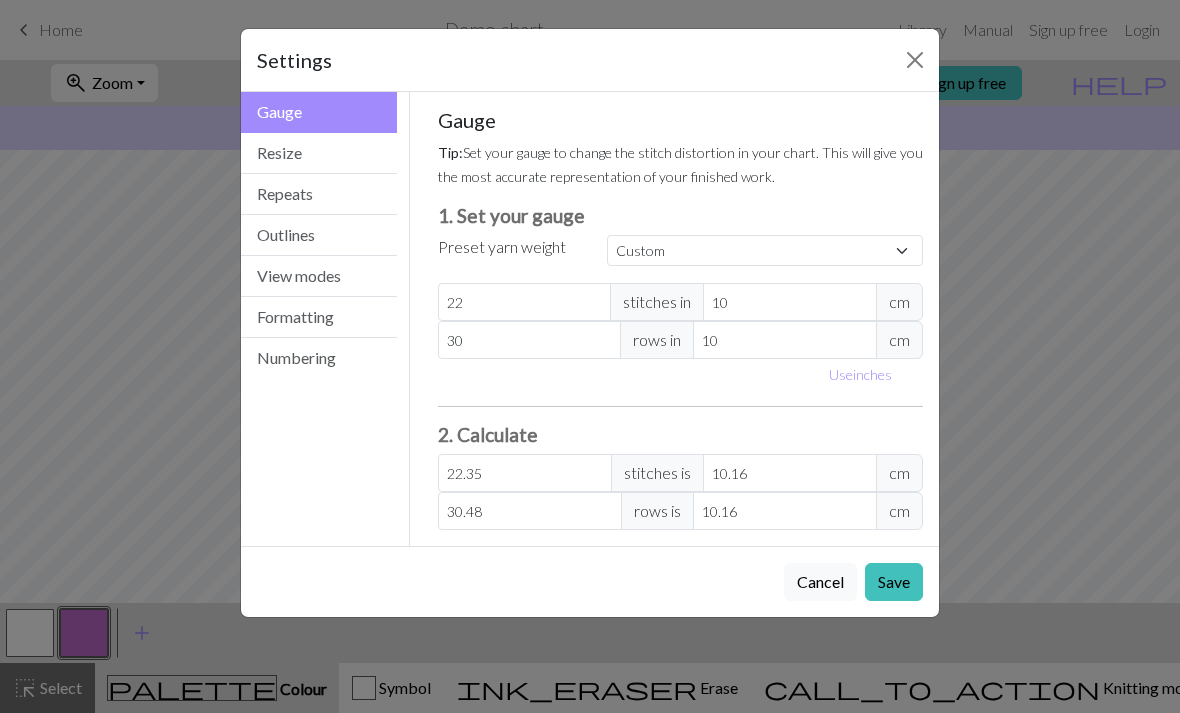 click on "Repeats" at bounding box center [319, 194] 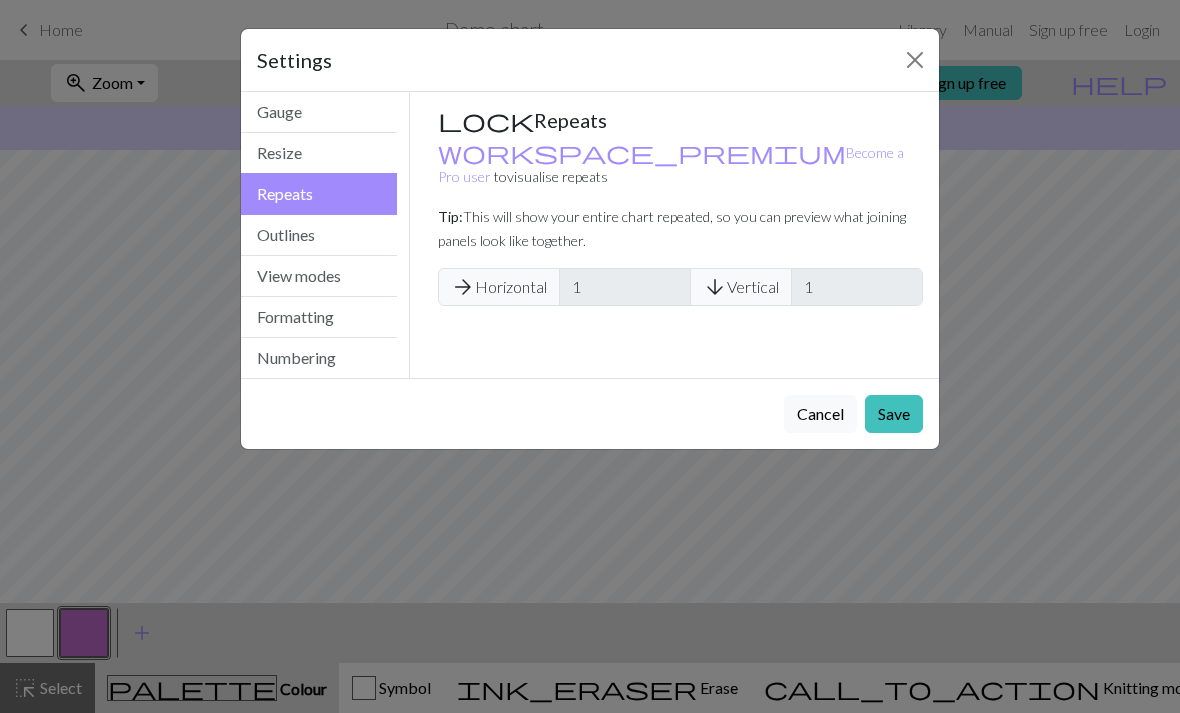 click on "Outlines" at bounding box center (319, 235) 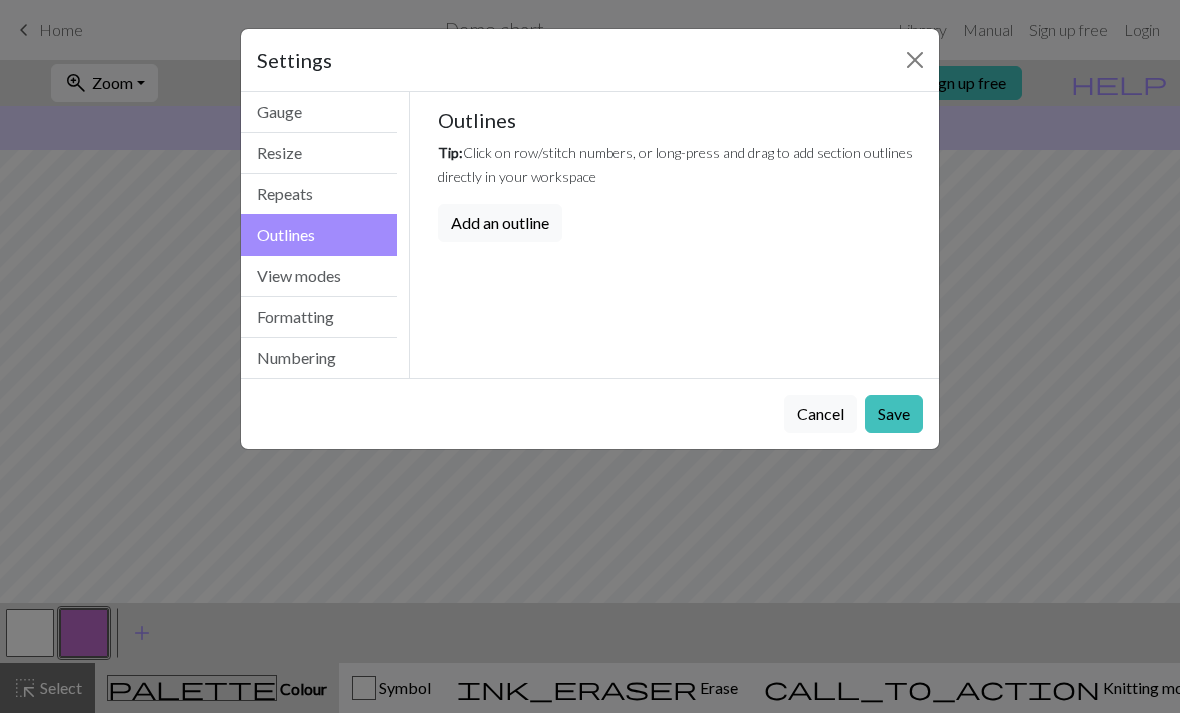 click on "Outlines" at bounding box center [319, 235] 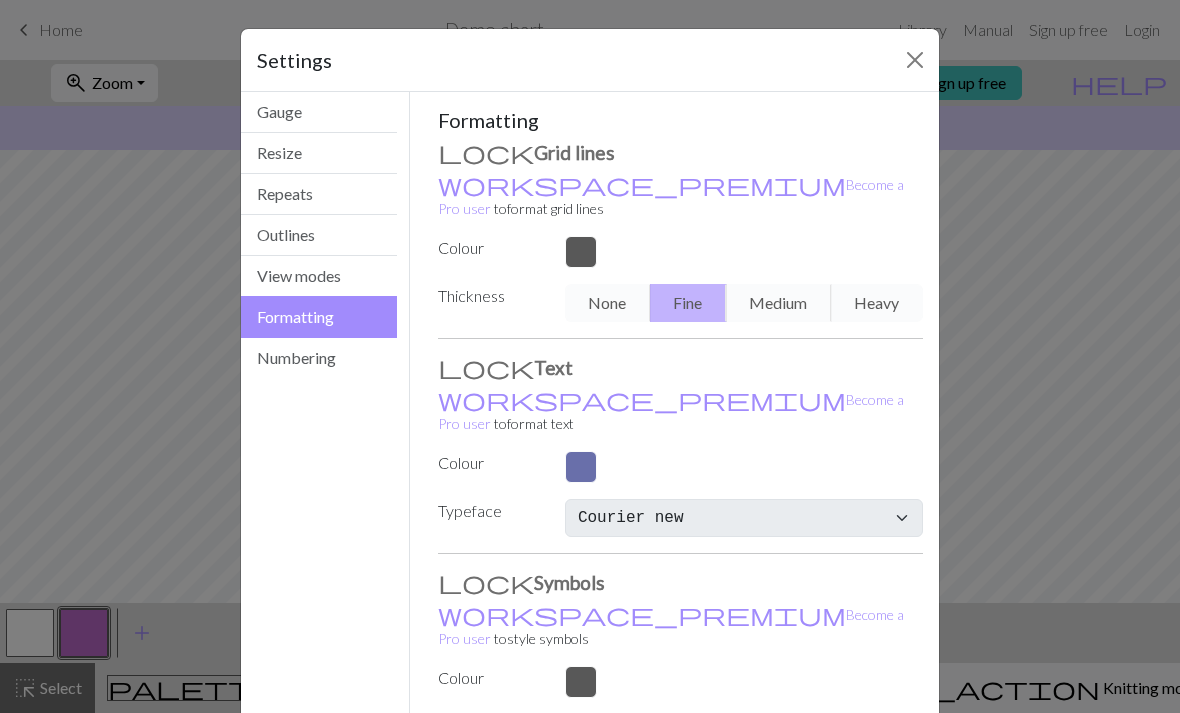 click on "View modes" at bounding box center [319, 276] 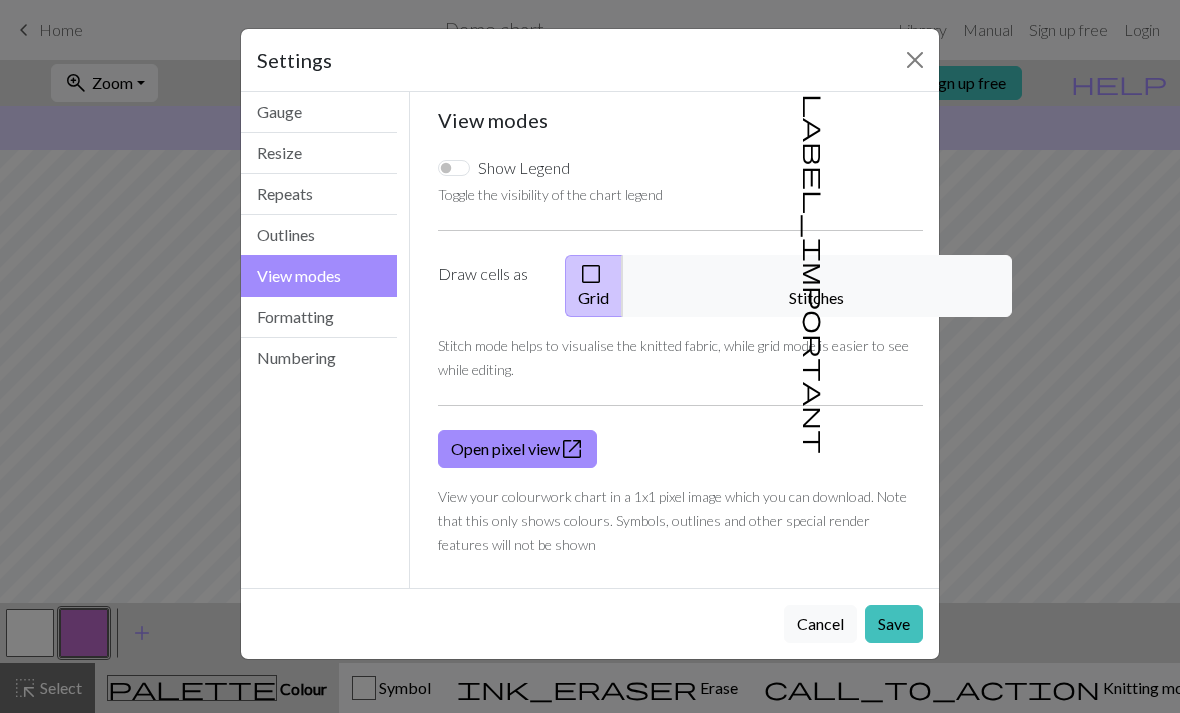 click on "Numbering" at bounding box center [319, 358] 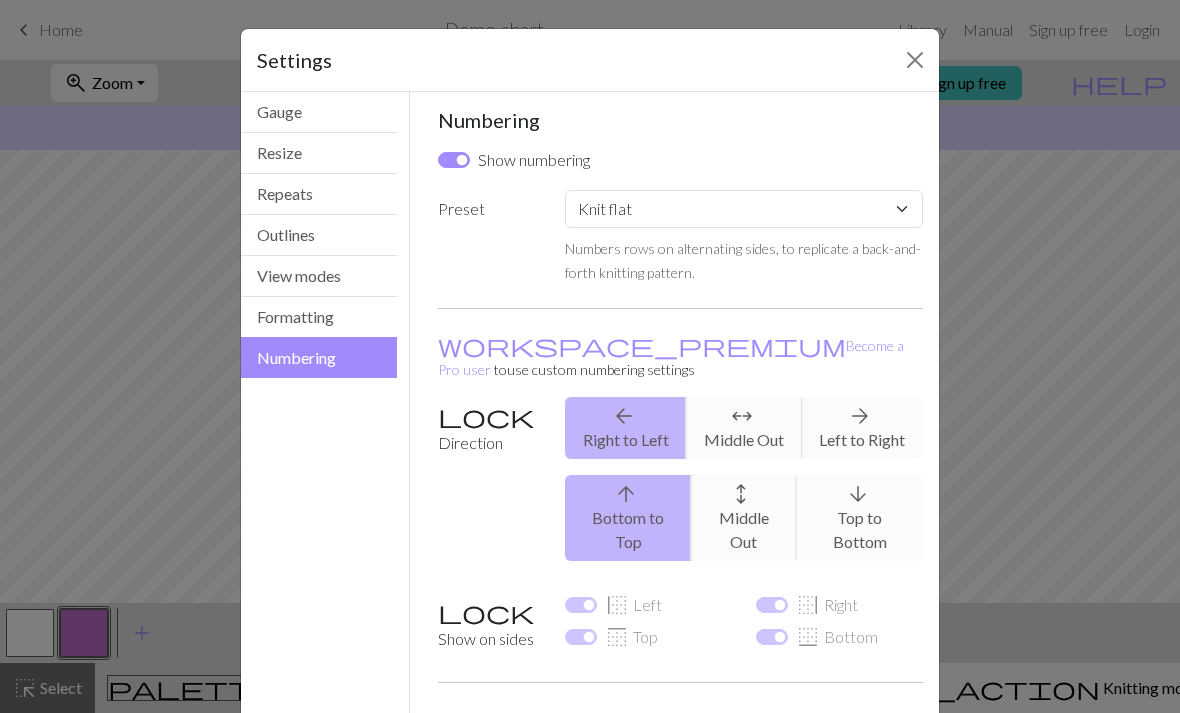 click on "Formatting" at bounding box center [319, 317] 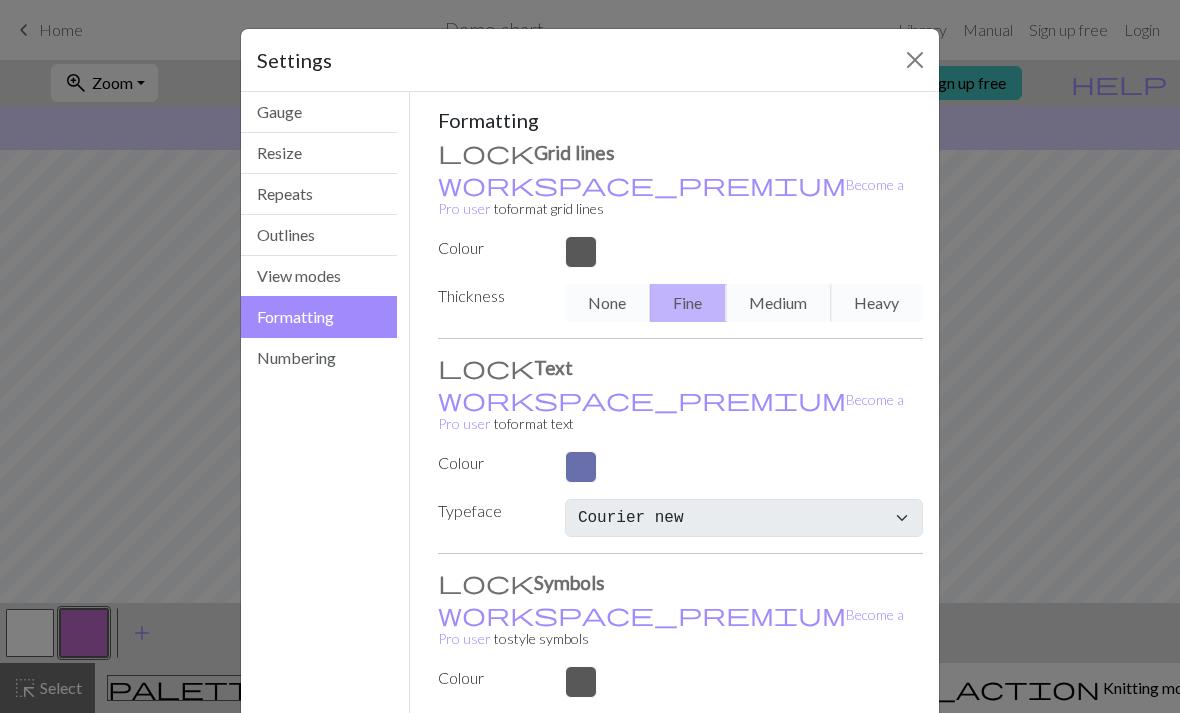 click on "Outlines" at bounding box center (319, 235) 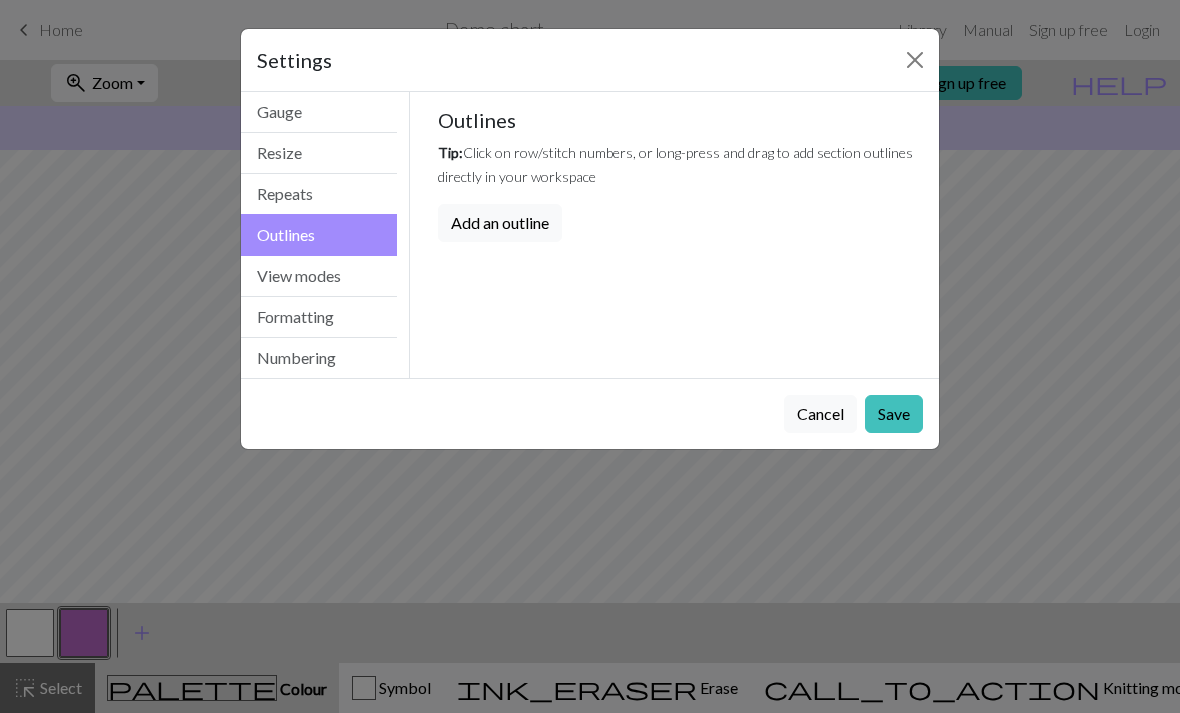 click on "Resize" at bounding box center [319, 153] 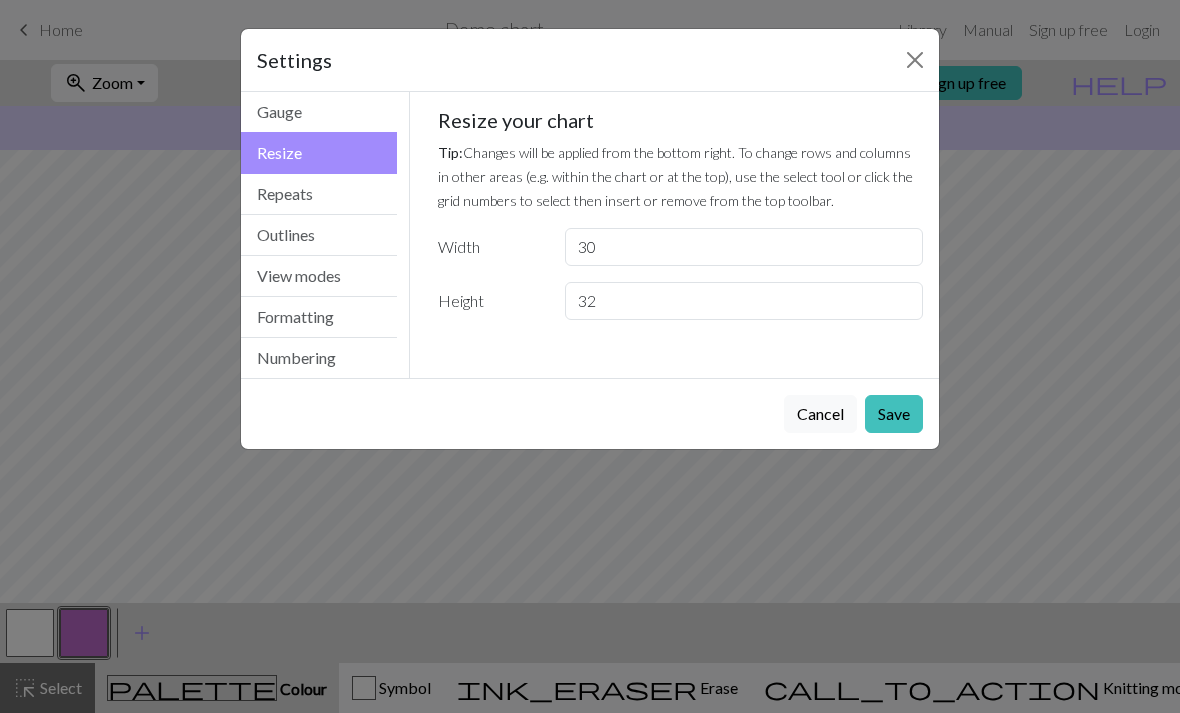click on "Settings" at bounding box center [590, 60] 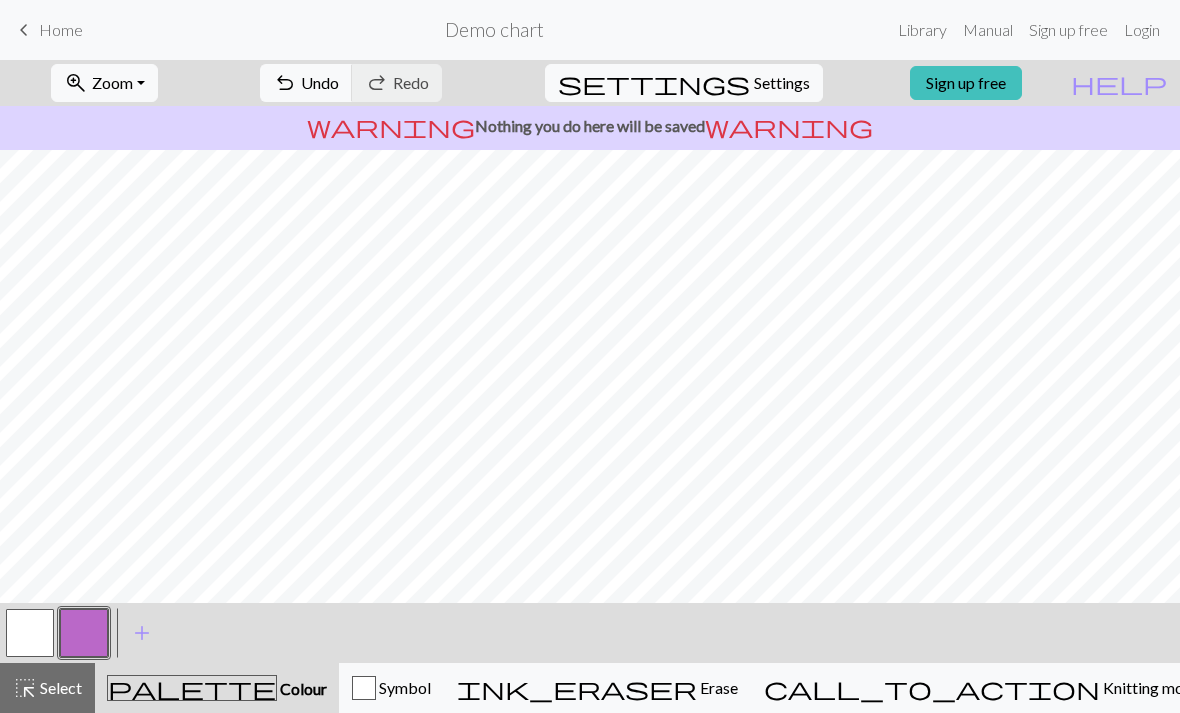 click on "Library" at bounding box center (922, 30) 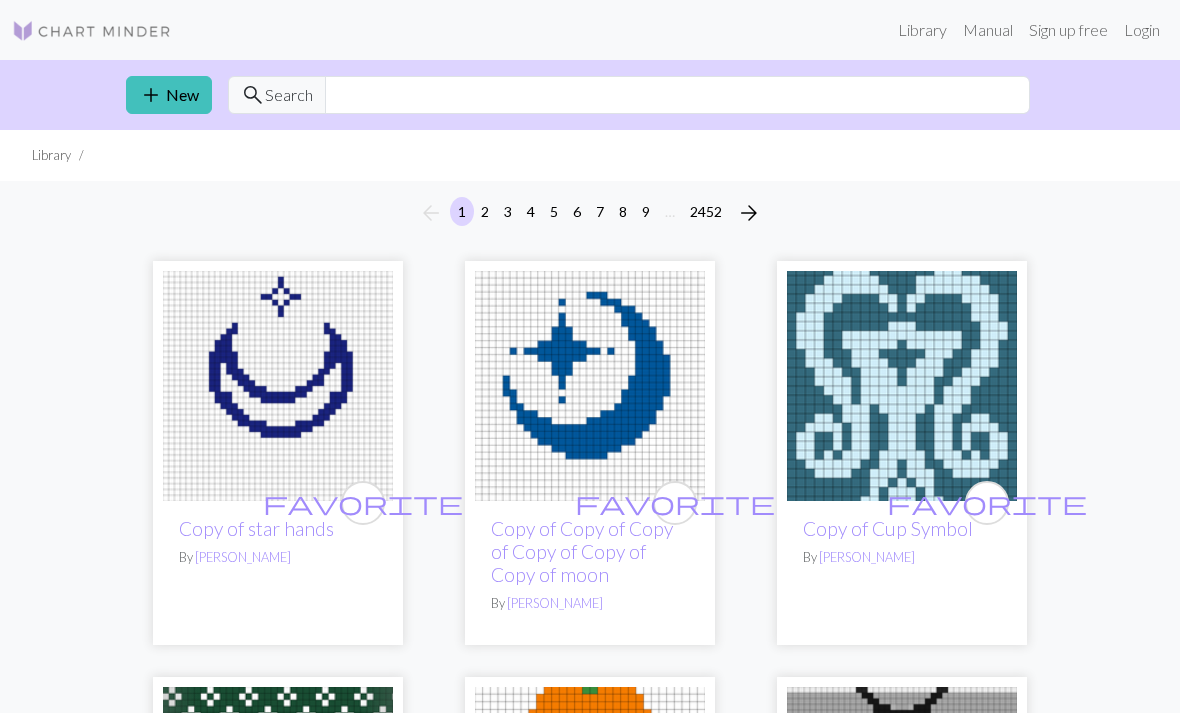 scroll, scrollTop: 1, scrollLeft: 0, axis: vertical 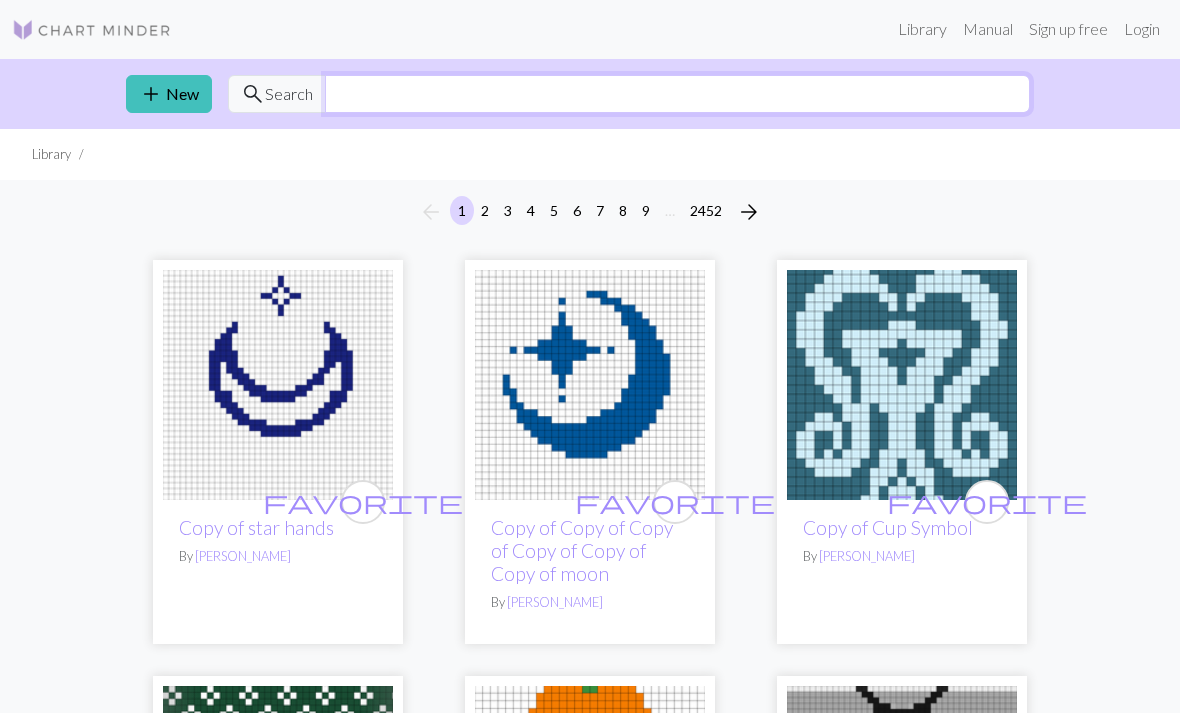 click at bounding box center (677, 94) 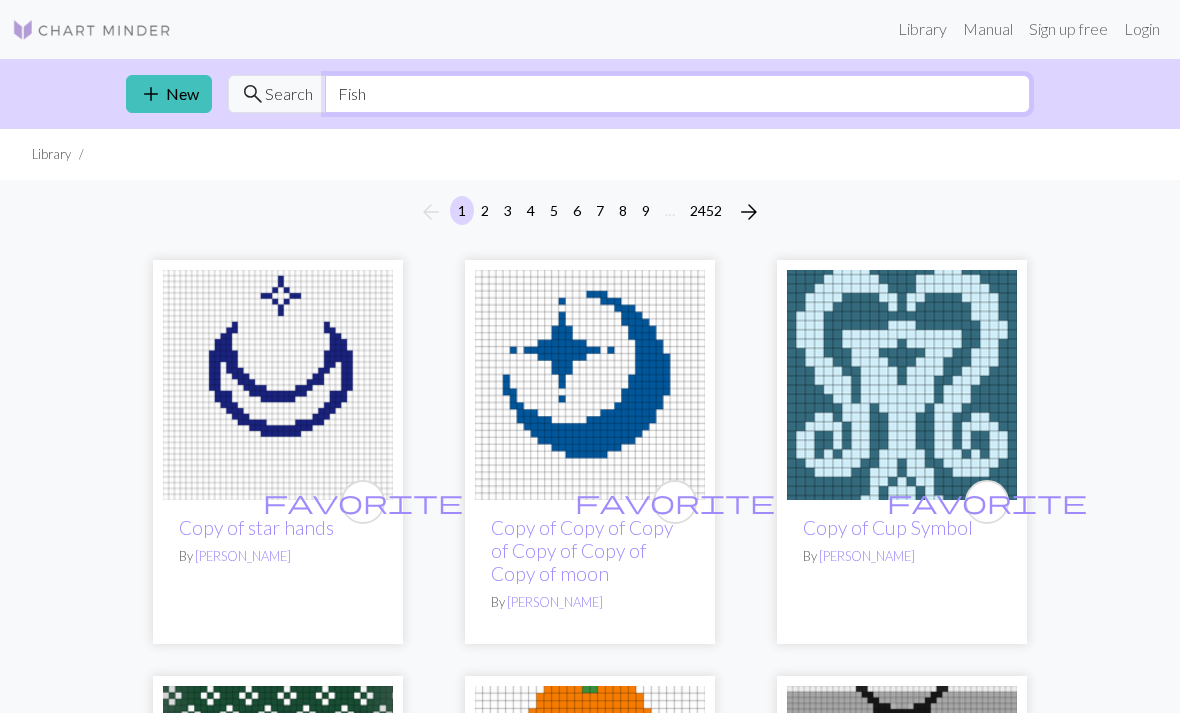 type on "Fish" 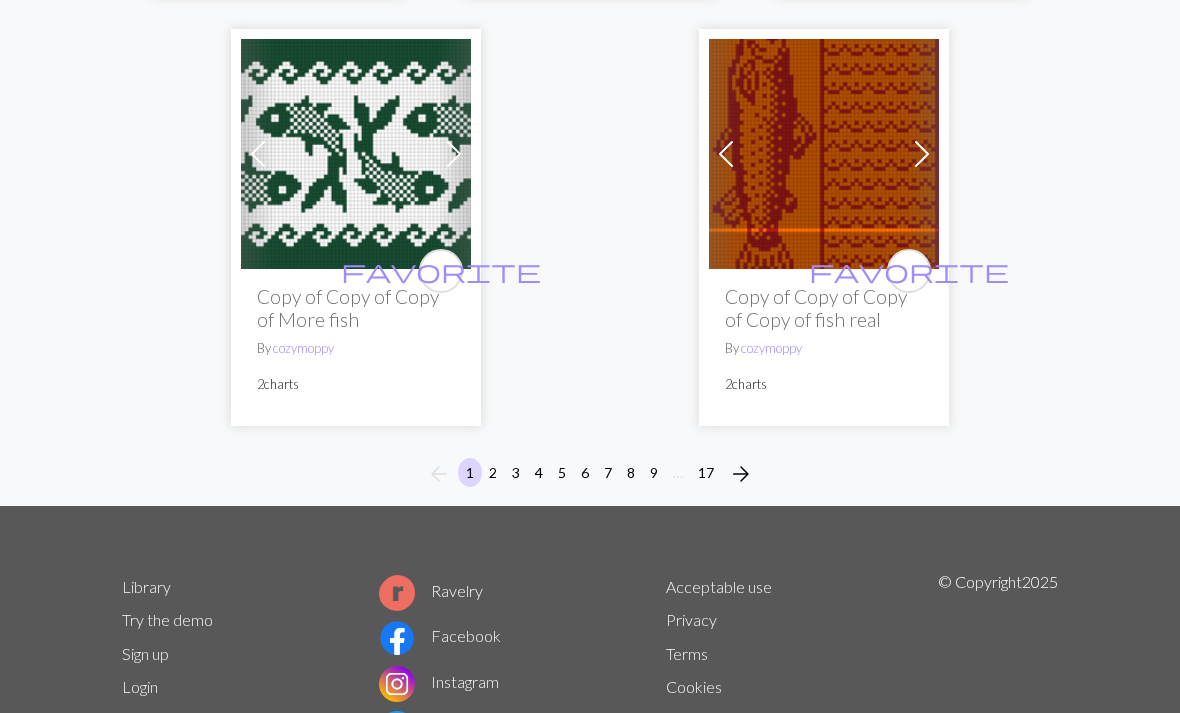 scroll, scrollTop: 7356, scrollLeft: 0, axis: vertical 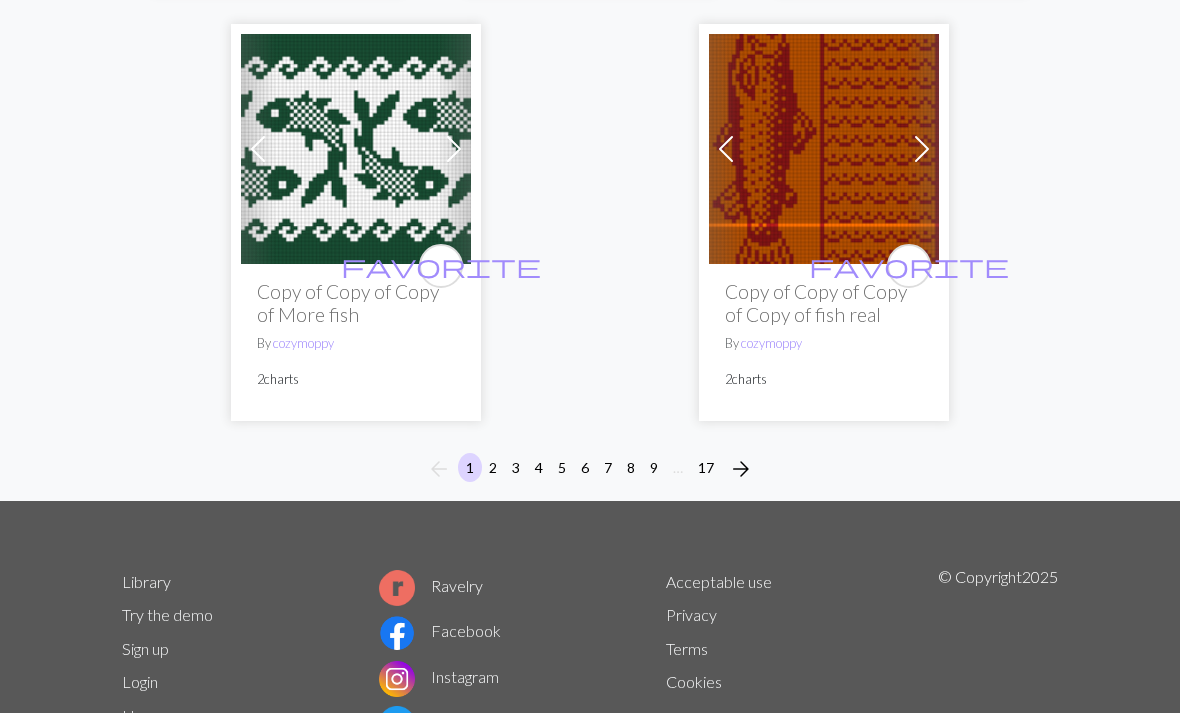 click on "arrow_forward" at bounding box center (741, 469) 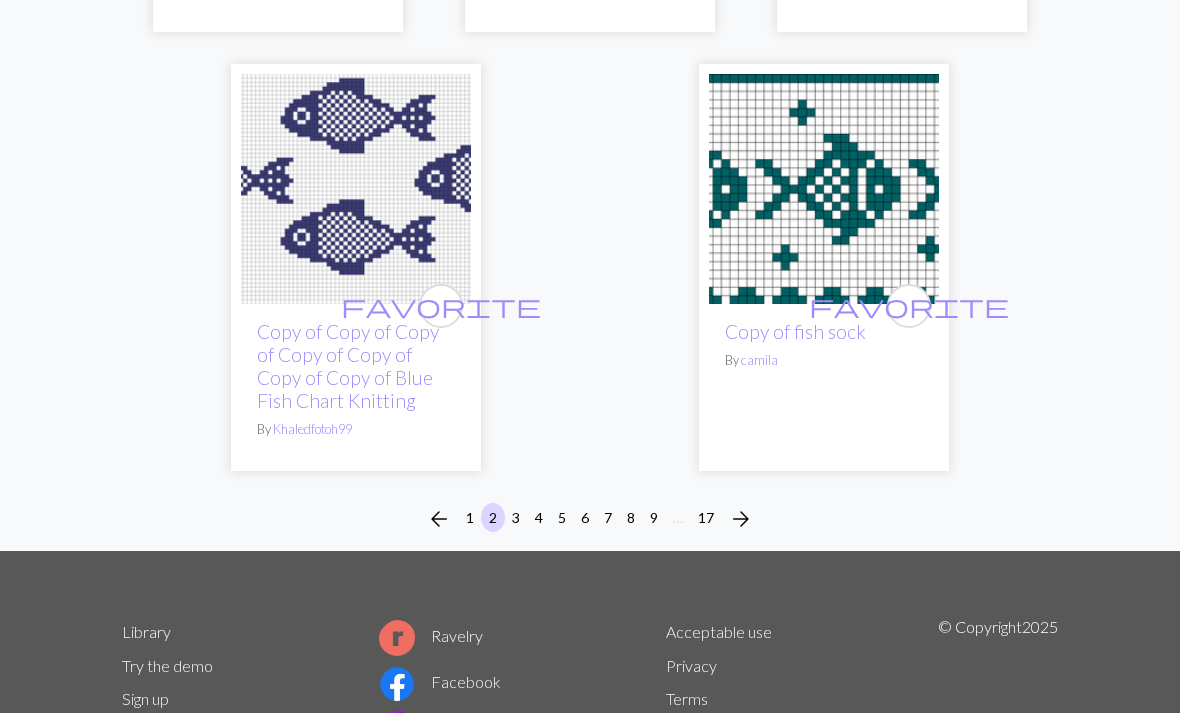 scroll, scrollTop: 7174, scrollLeft: 0, axis: vertical 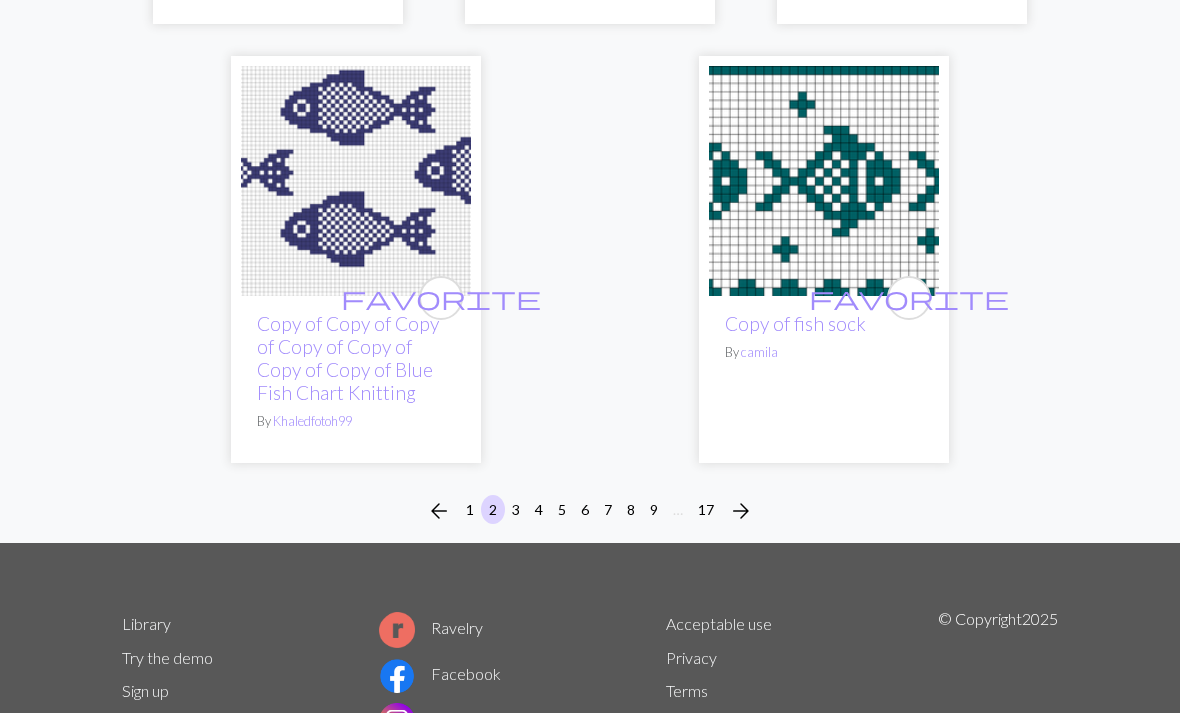 click on "17" at bounding box center (706, 509) 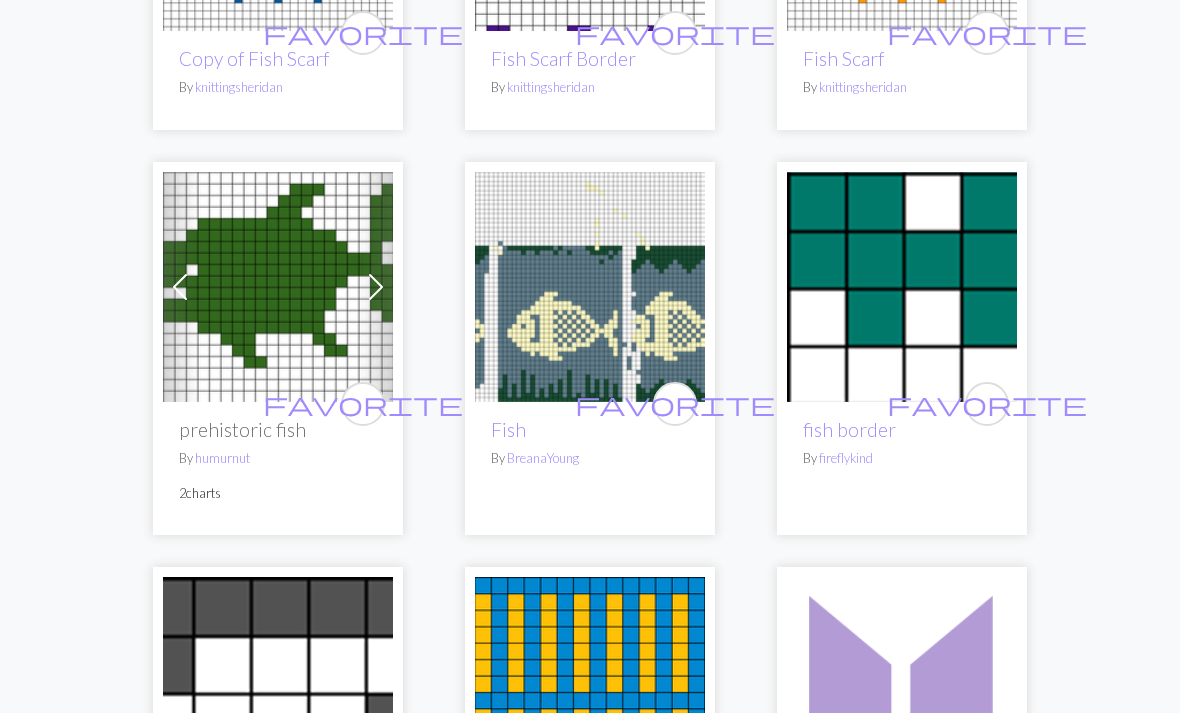 scroll, scrollTop: 840, scrollLeft: 0, axis: vertical 